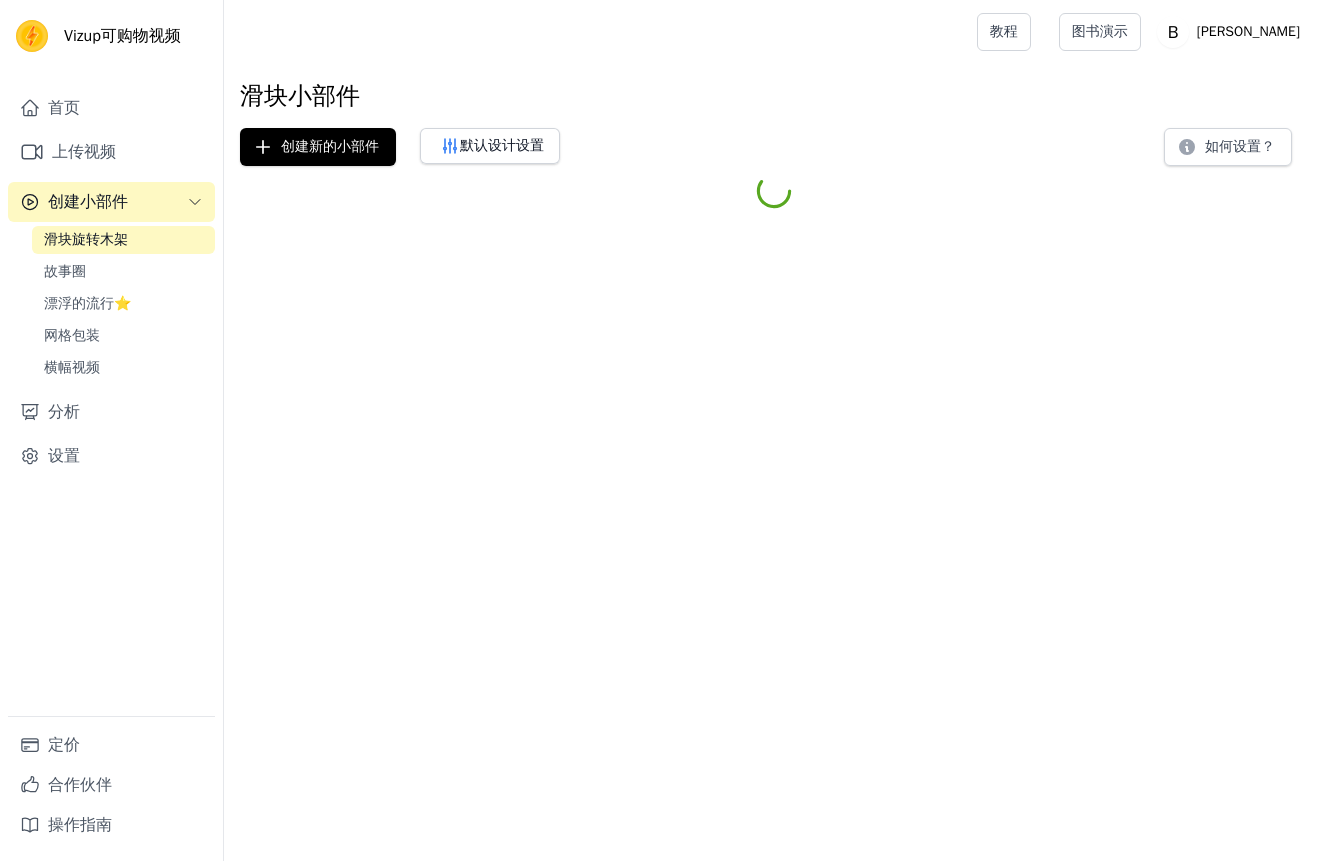 scroll, scrollTop: 0, scrollLeft: 0, axis: both 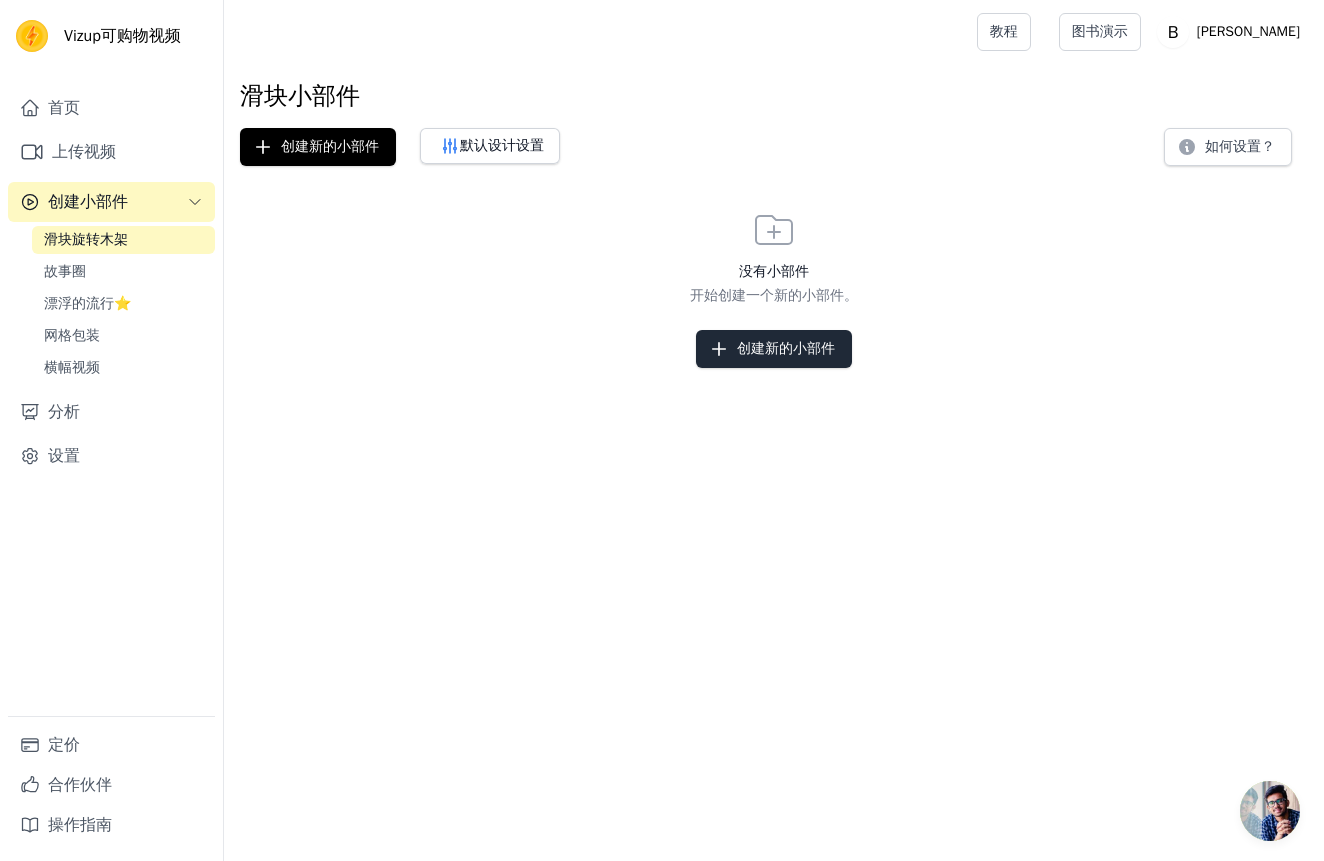 click 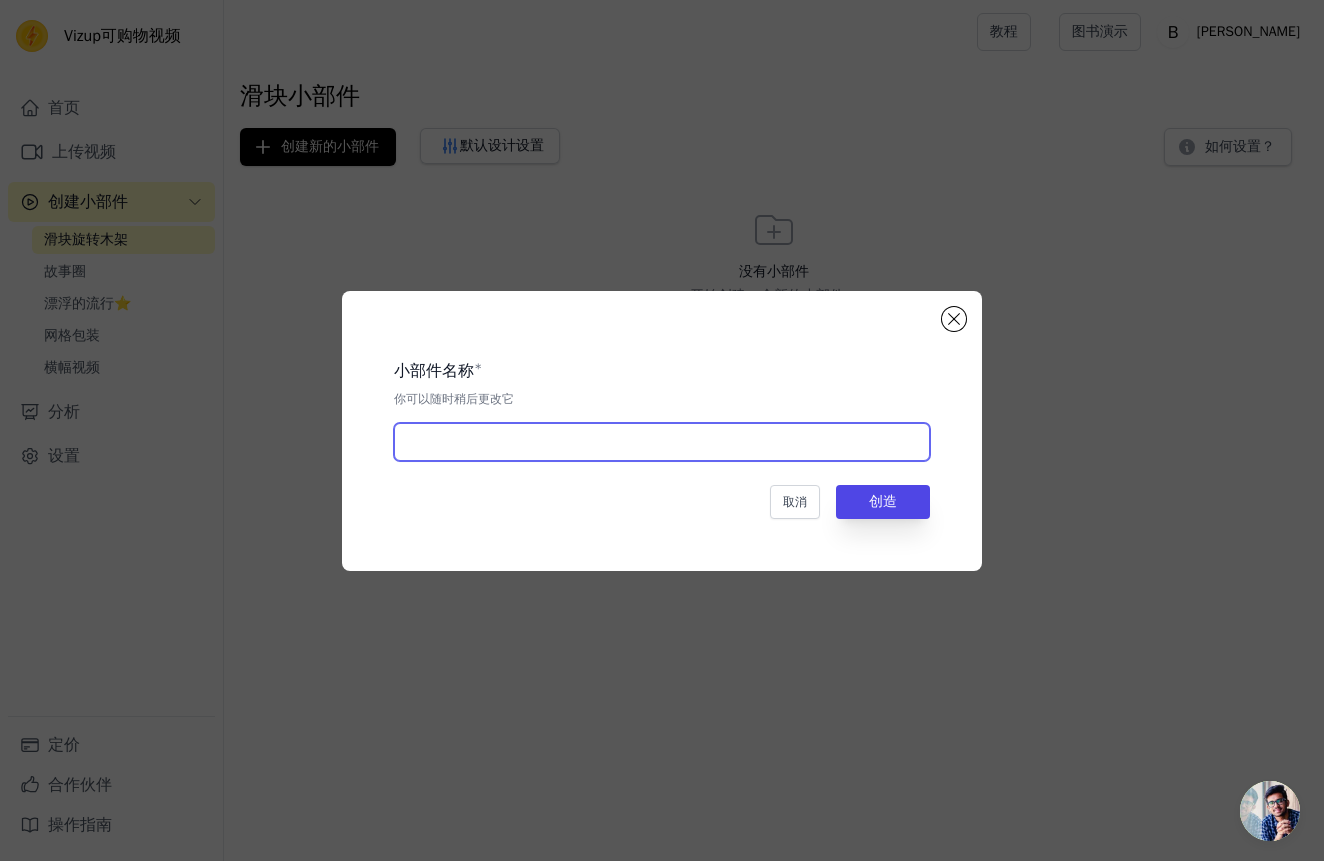 click at bounding box center (662, 442) 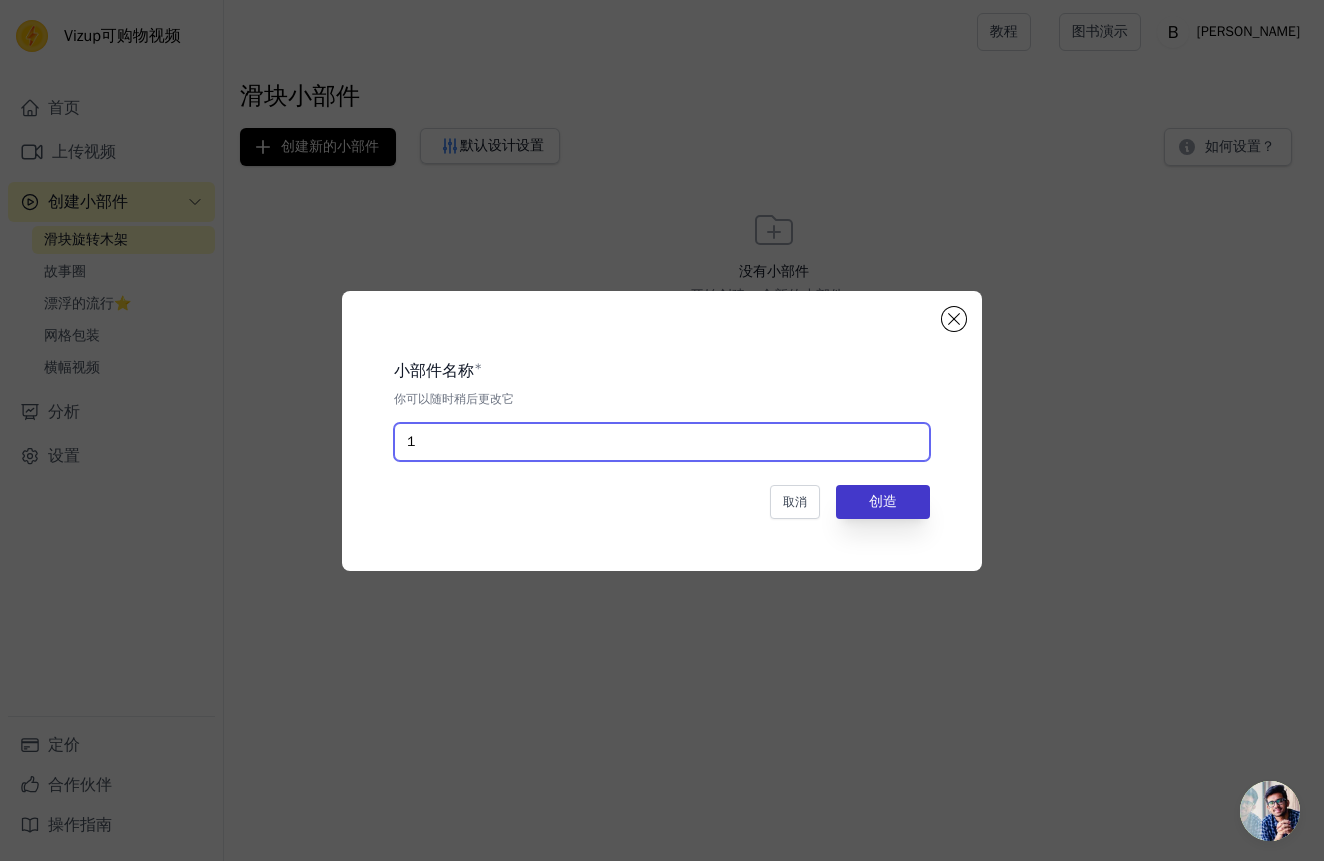 type on "1" 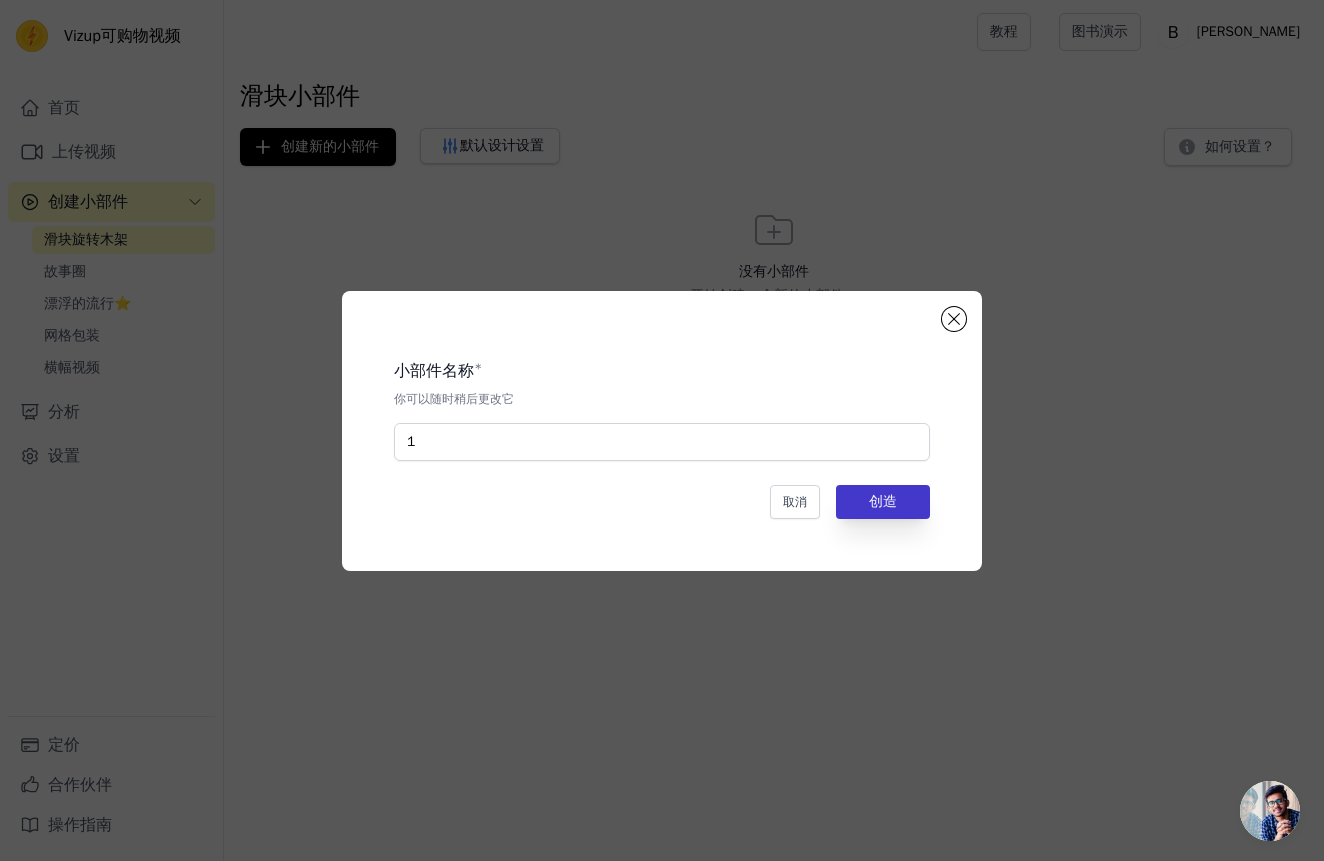 click on "创造" at bounding box center (883, 502) 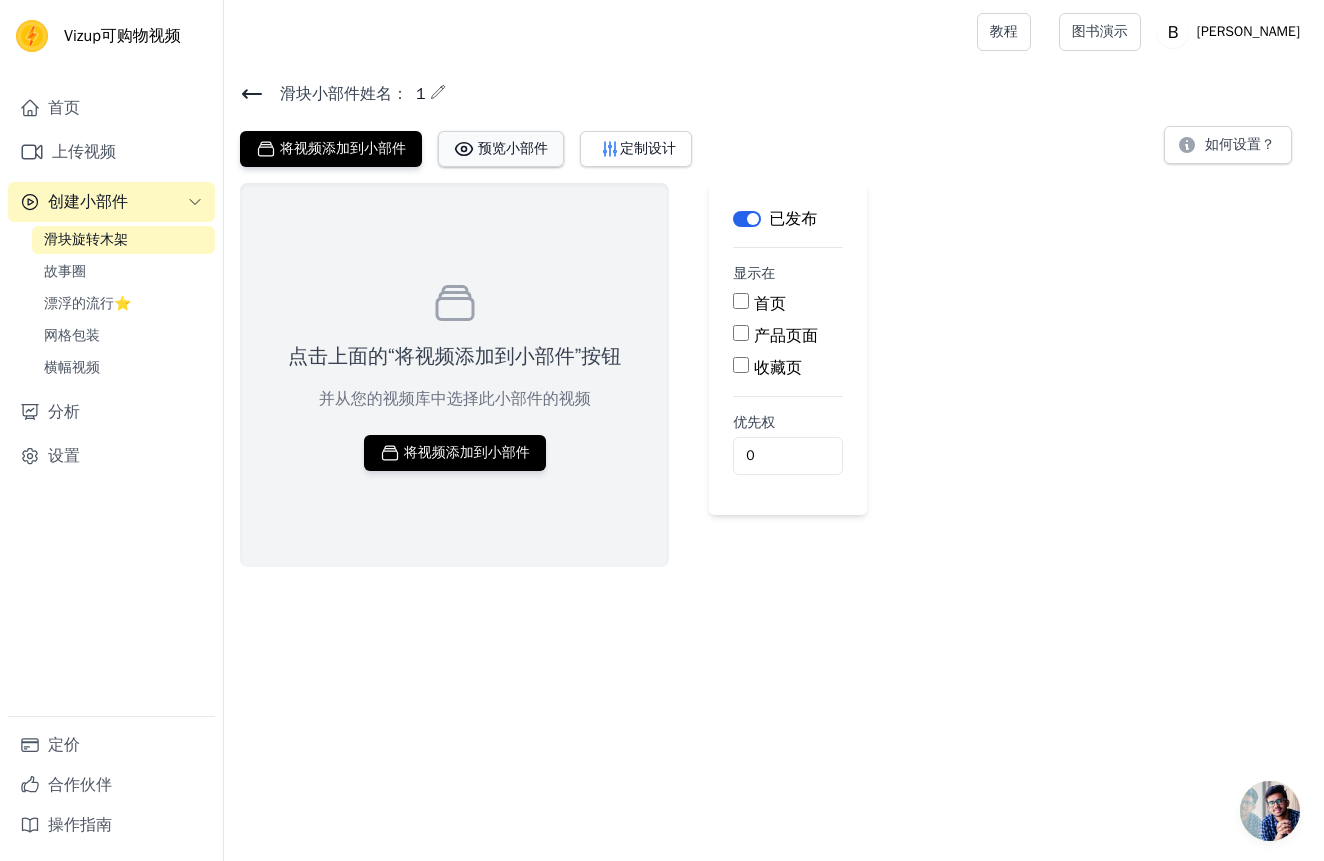 click on "预览小部件" at bounding box center (501, 149) 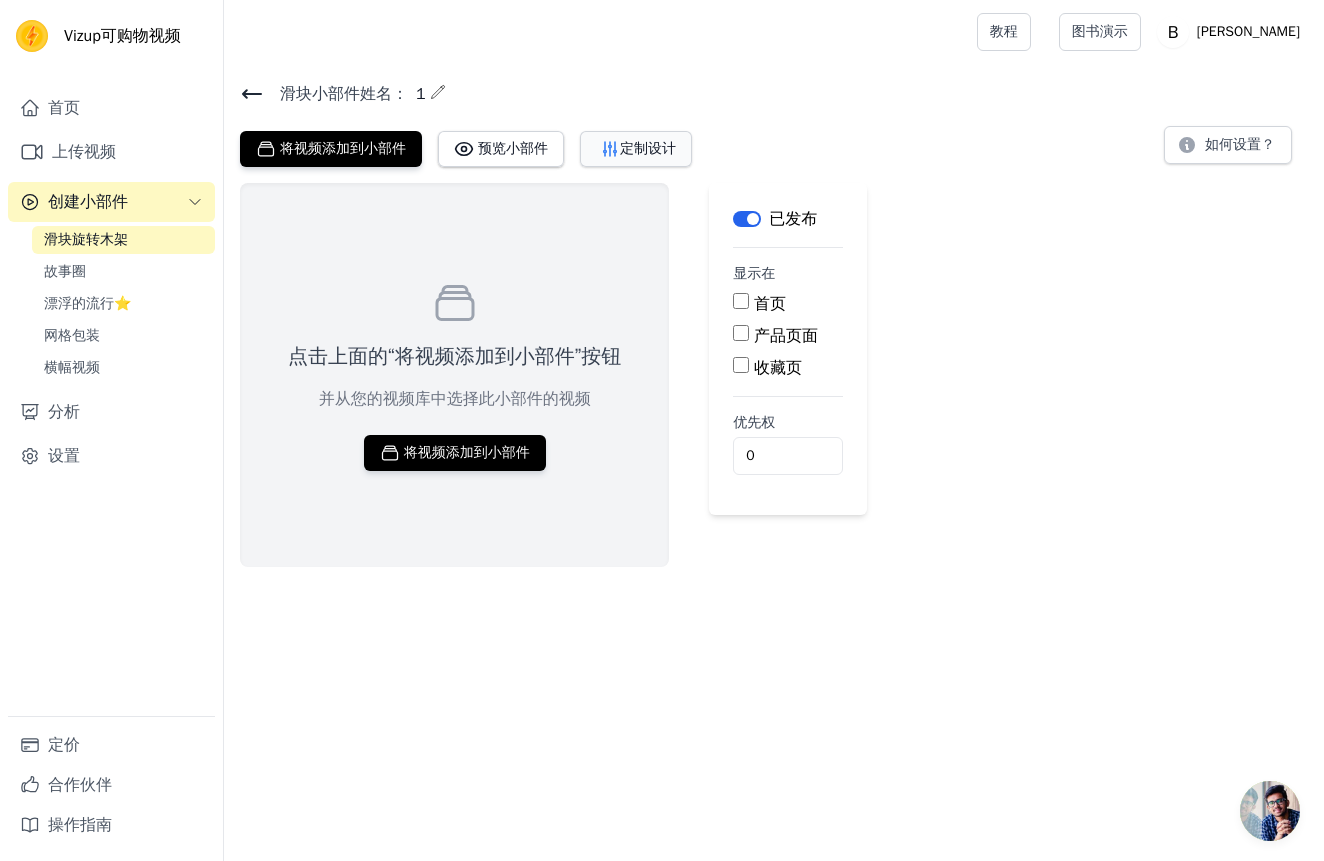 click on "定制设计" at bounding box center [636, 149] 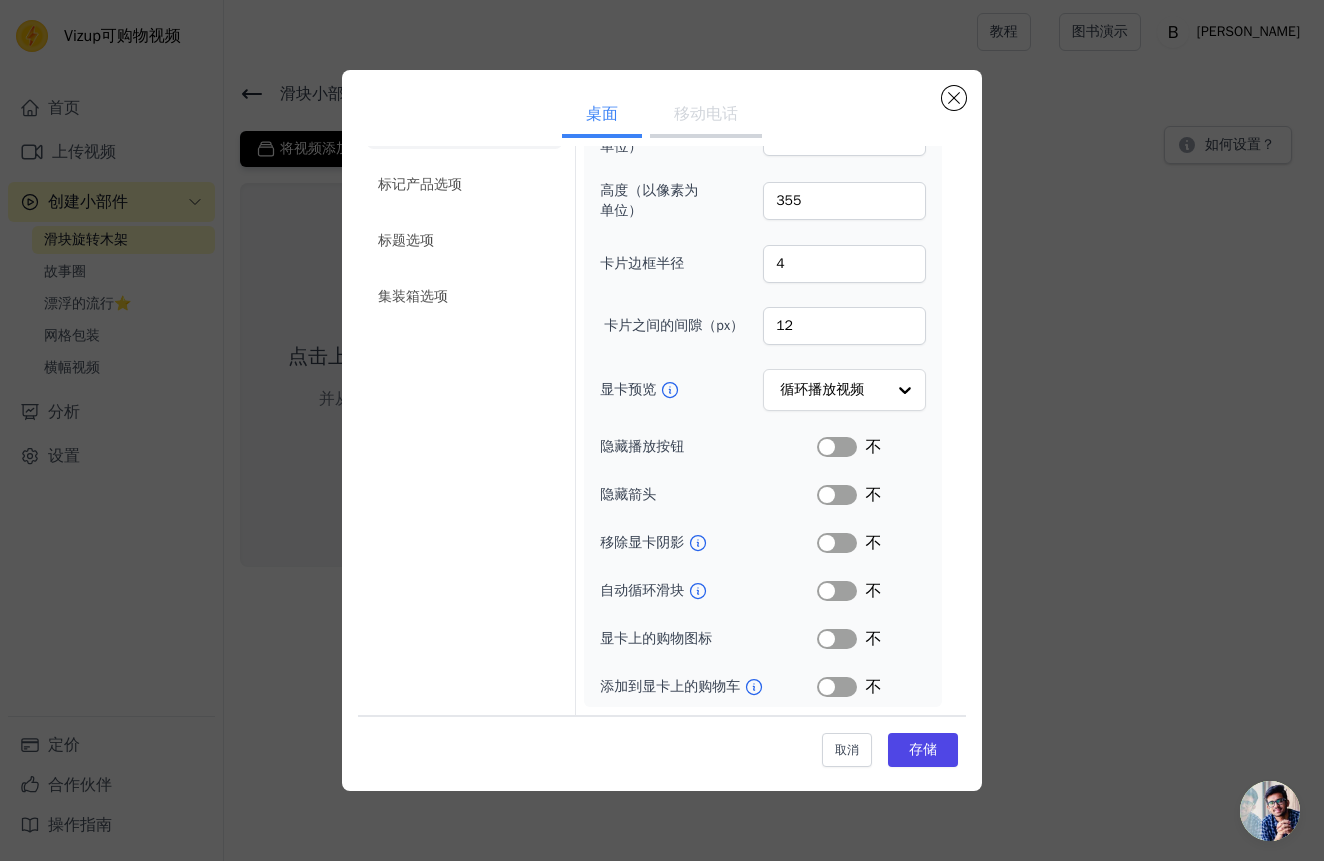 scroll, scrollTop: 0, scrollLeft: 0, axis: both 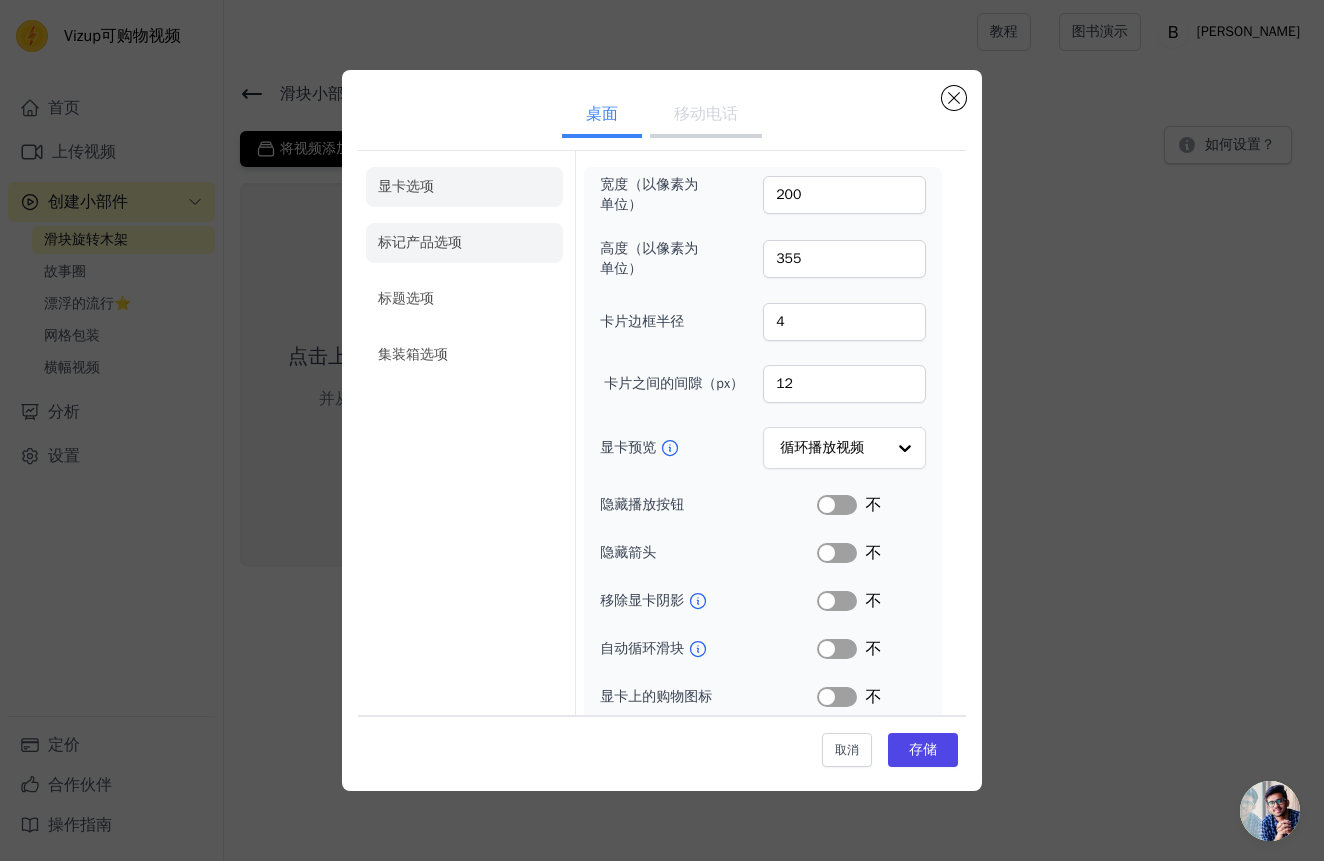 click on "标记产品选项" 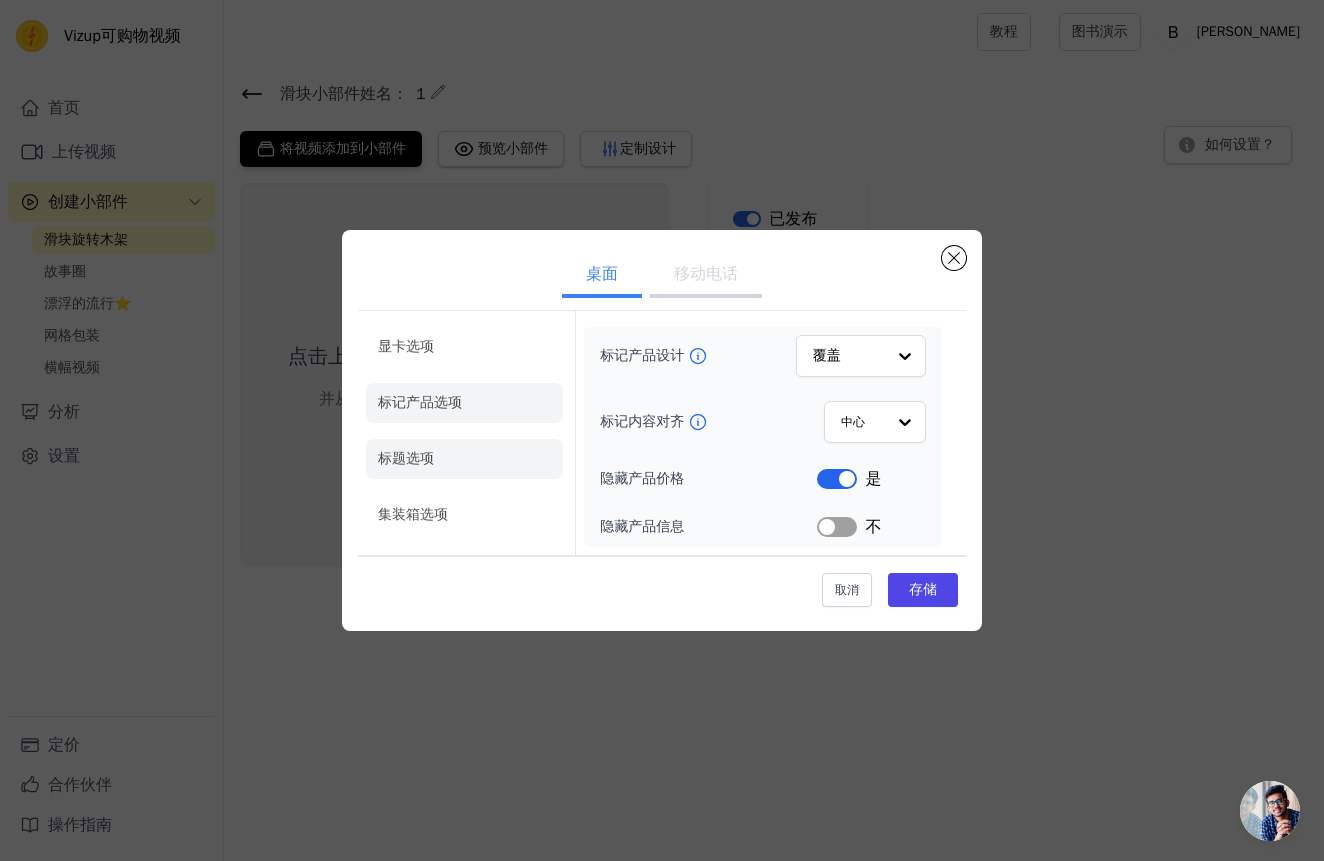 click on "标题选项" 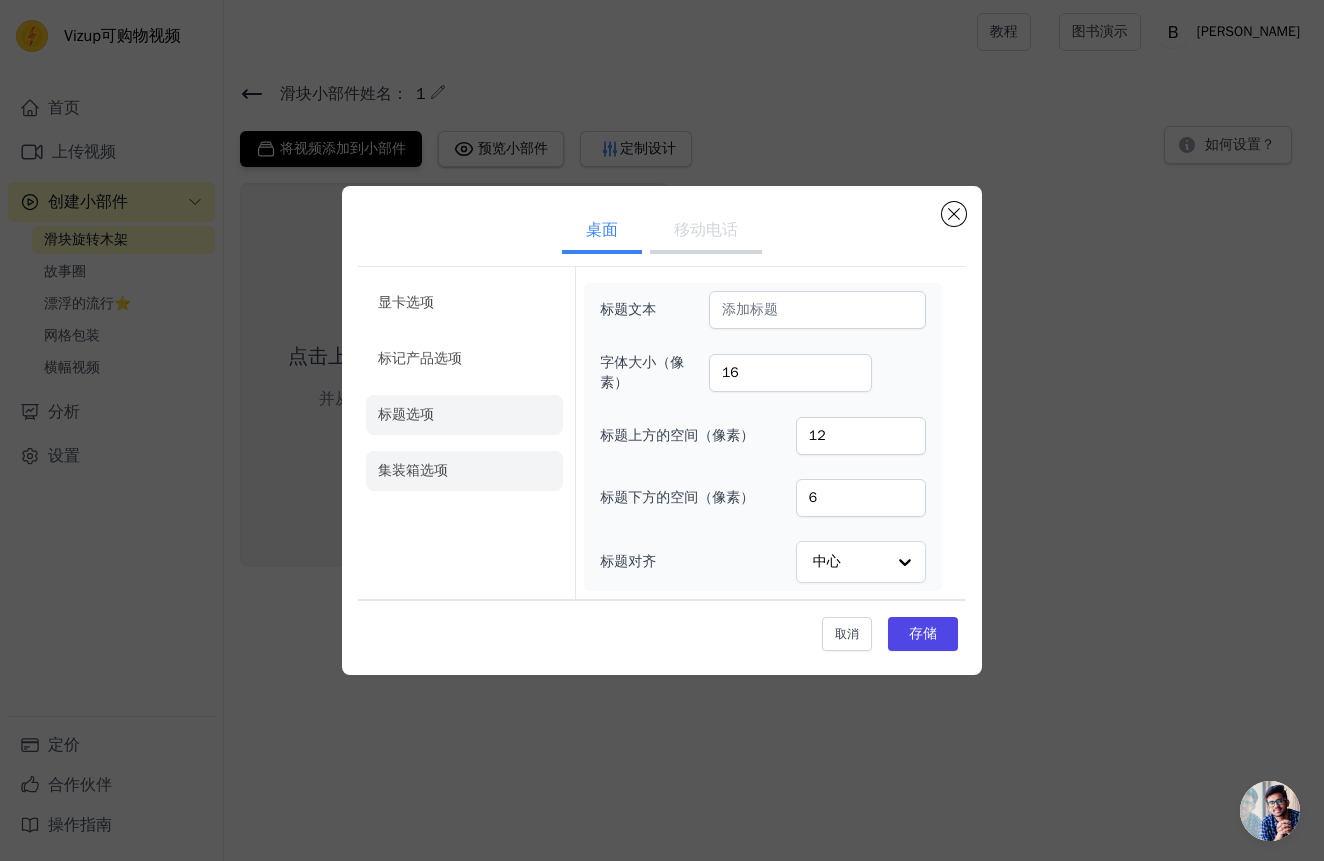 click on "集装箱选项" 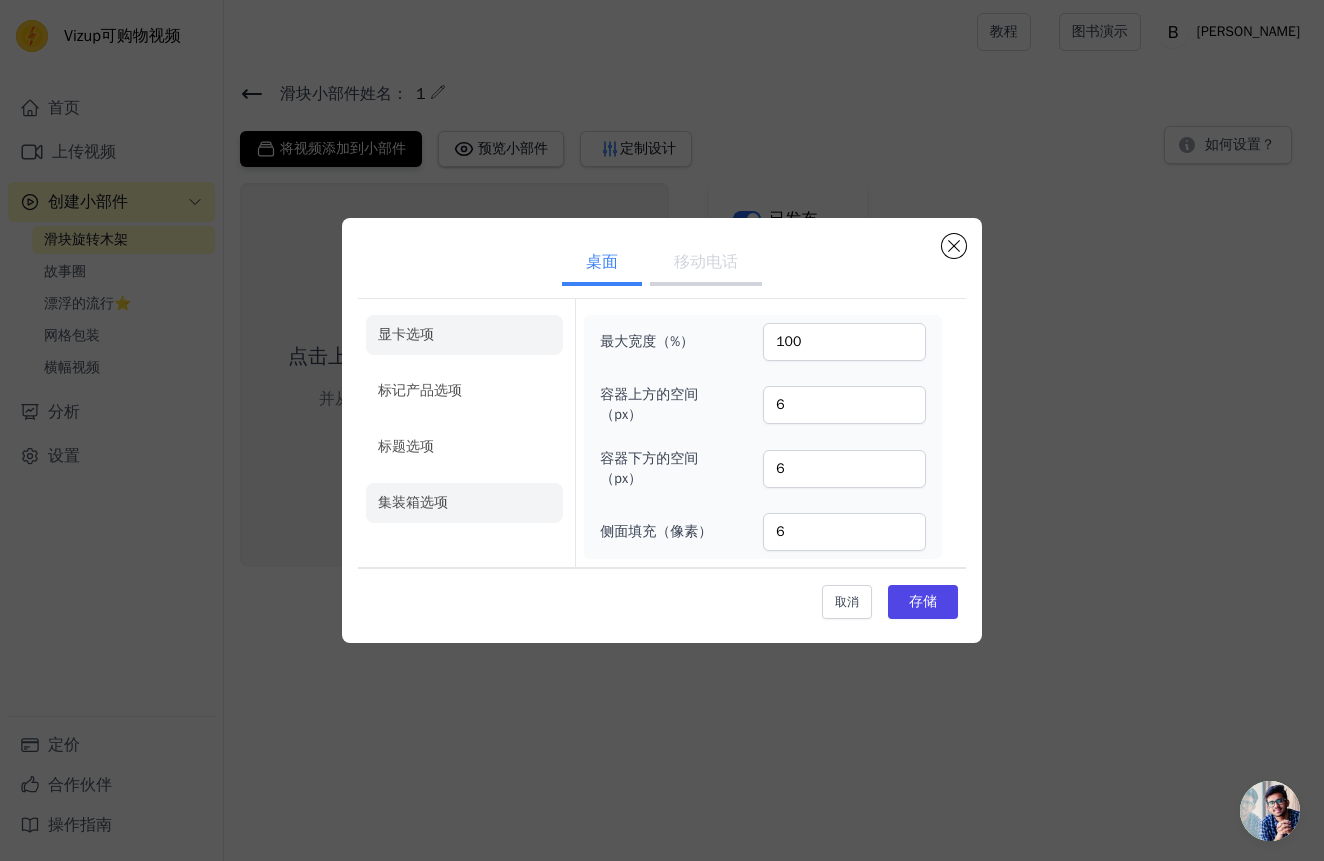 click on "显卡选项" 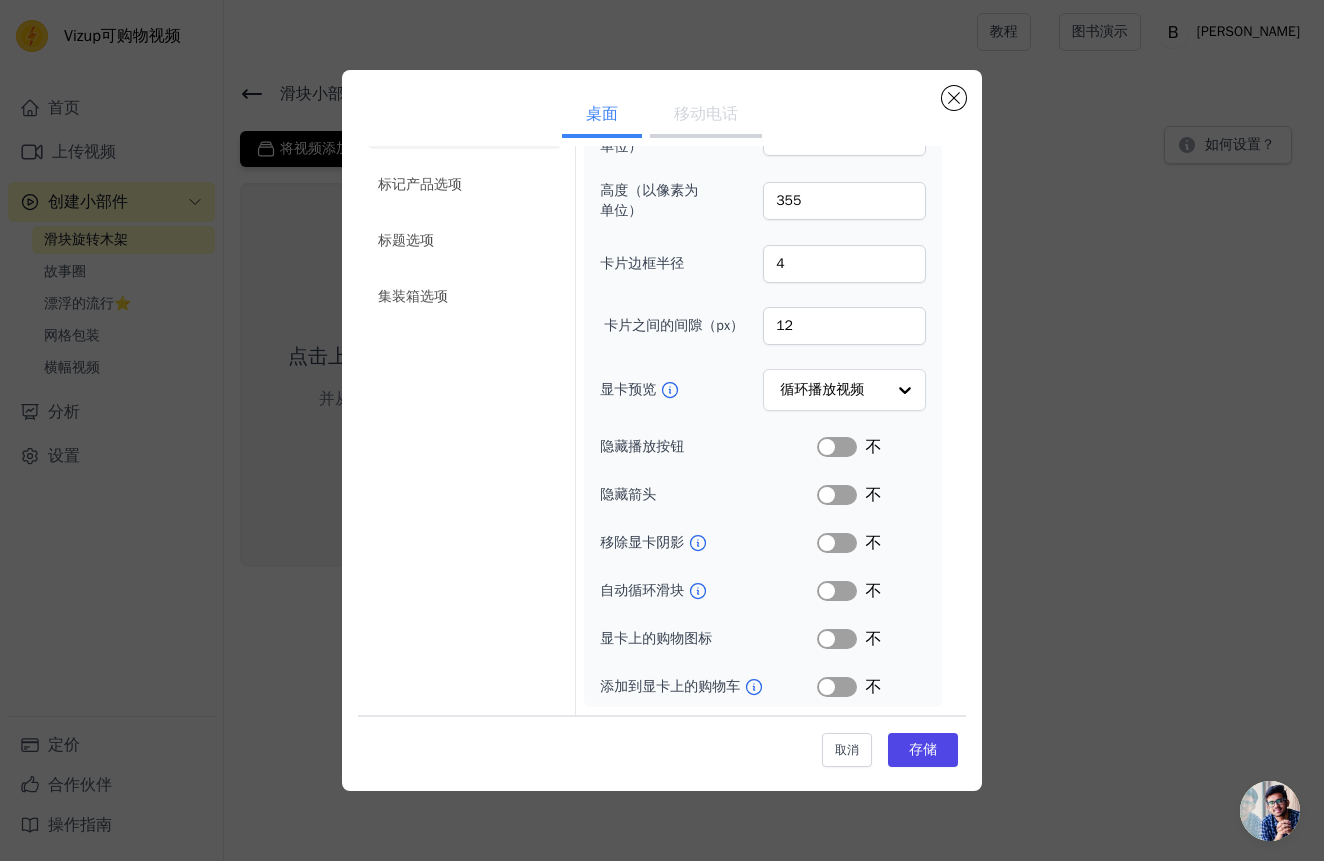 scroll, scrollTop: 0, scrollLeft: 0, axis: both 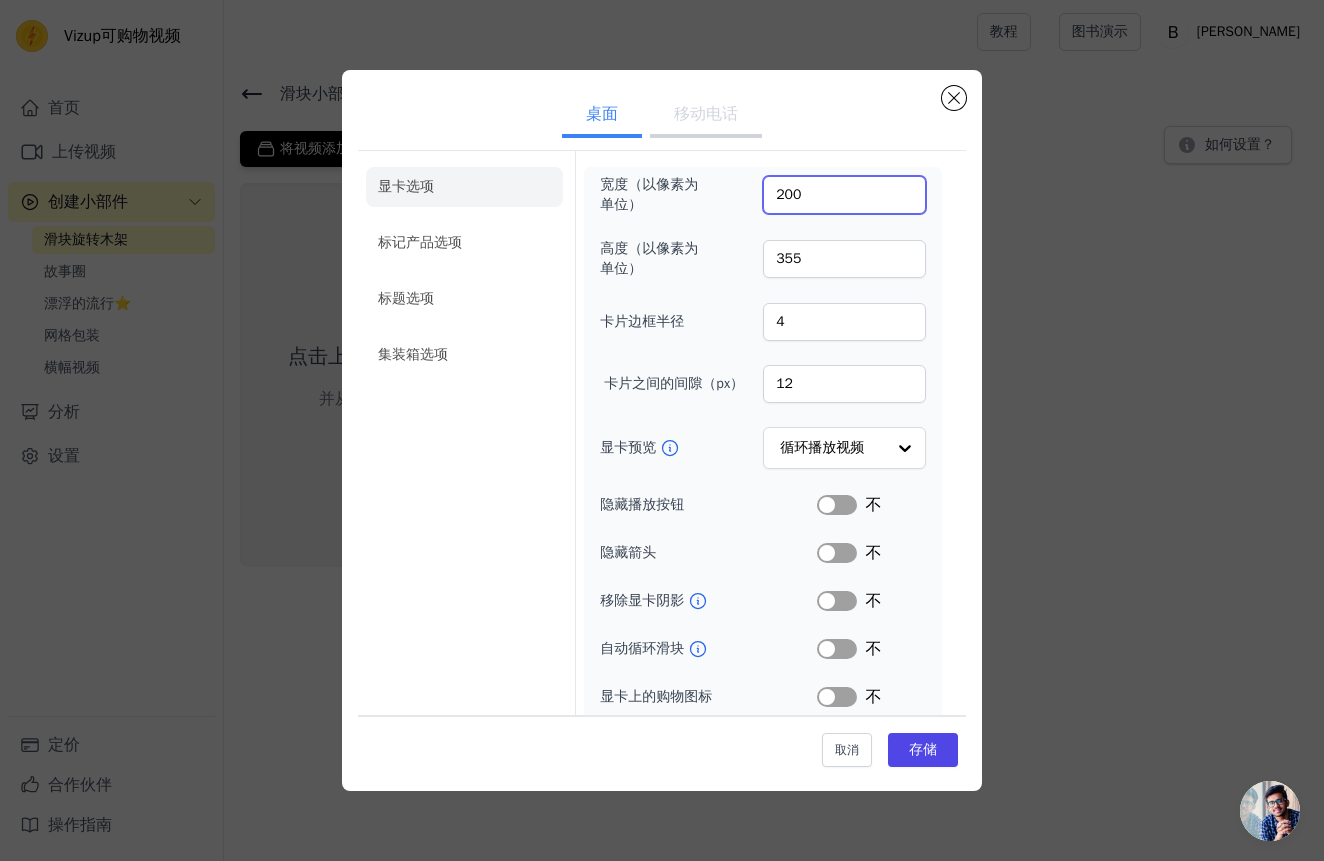 drag, startPoint x: 833, startPoint y: 194, endPoint x: 773, endPoint y: 195, distance: 60.00833 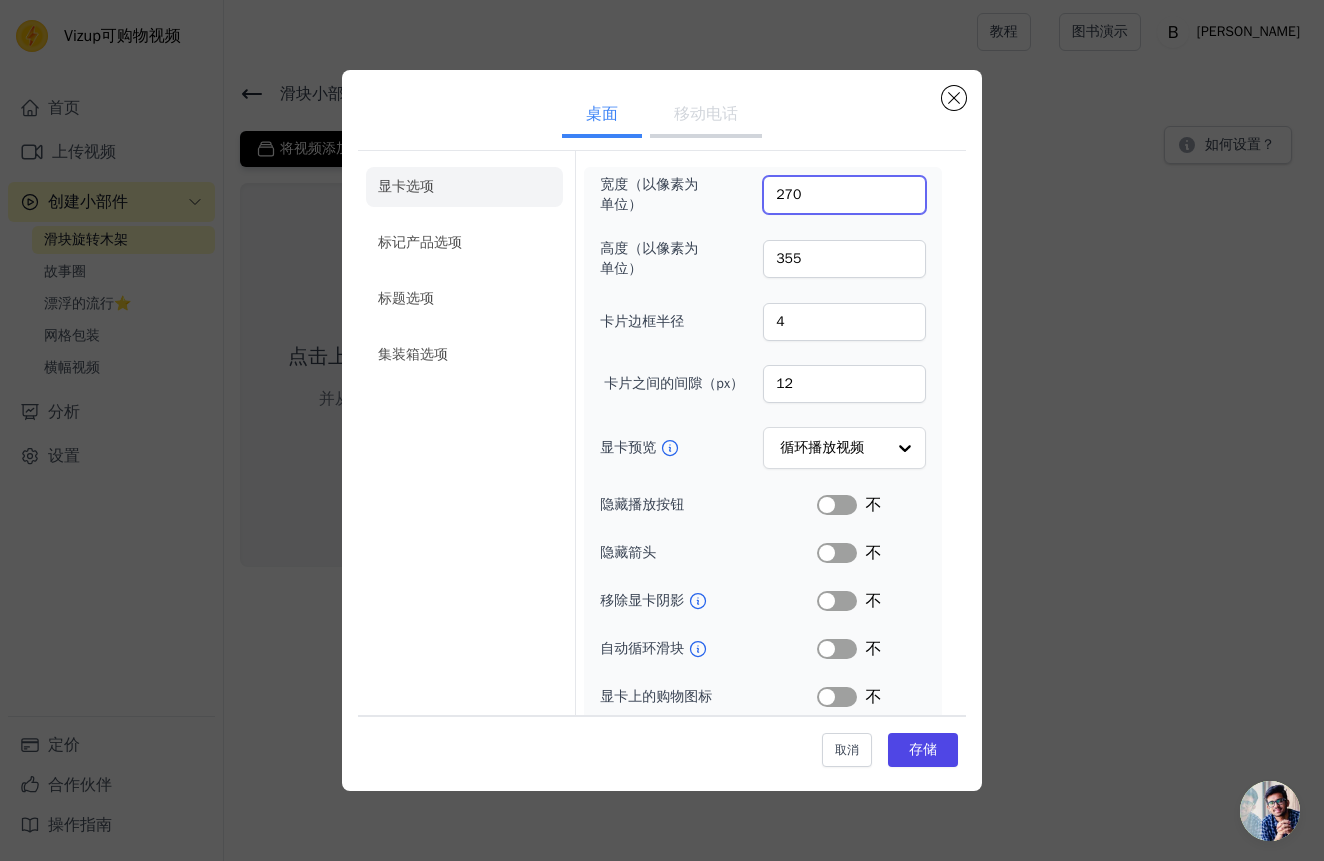 drag, startPoint x: 812, startPoint y: 196, endPoint x: 835, endPoint y: 198, distance: 23.086792 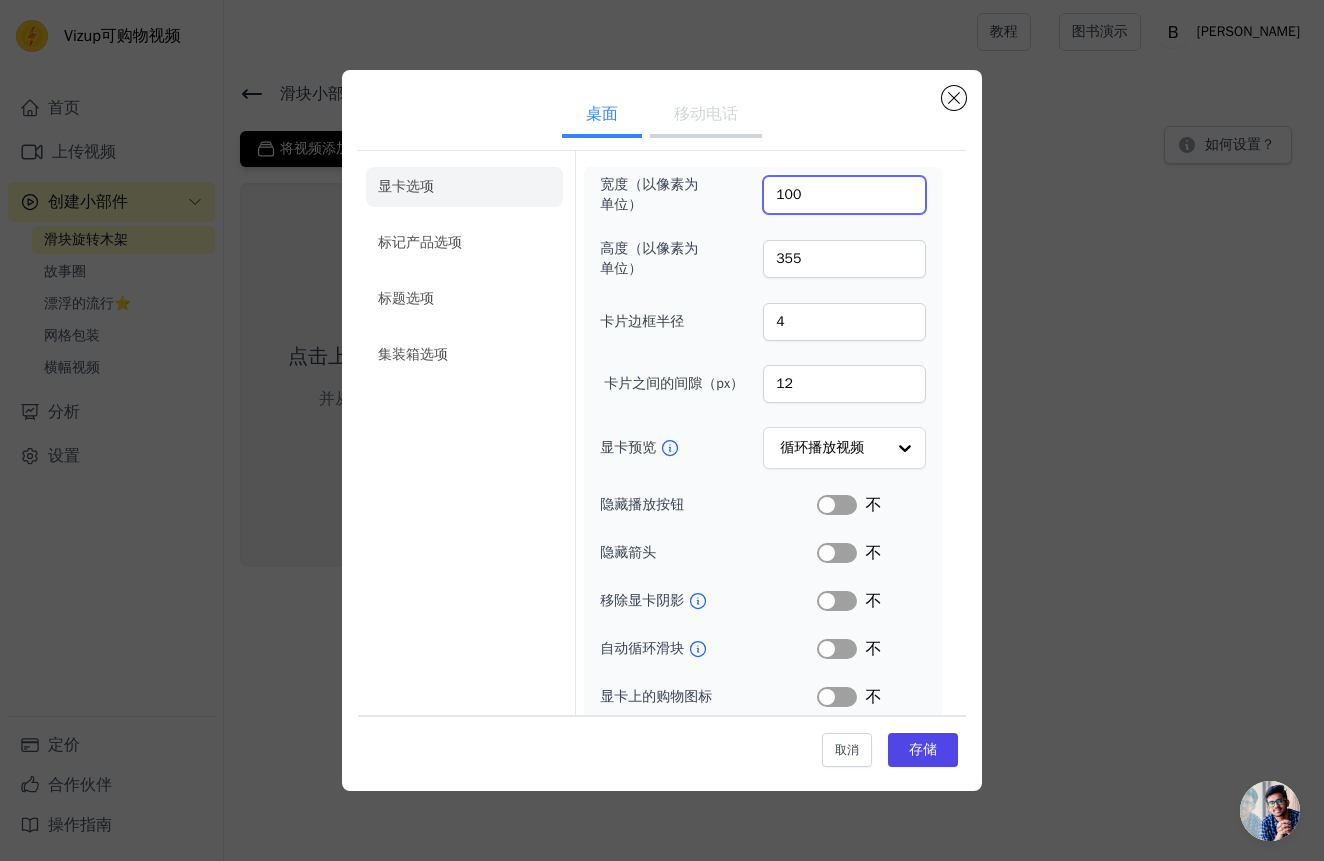 type on "100" 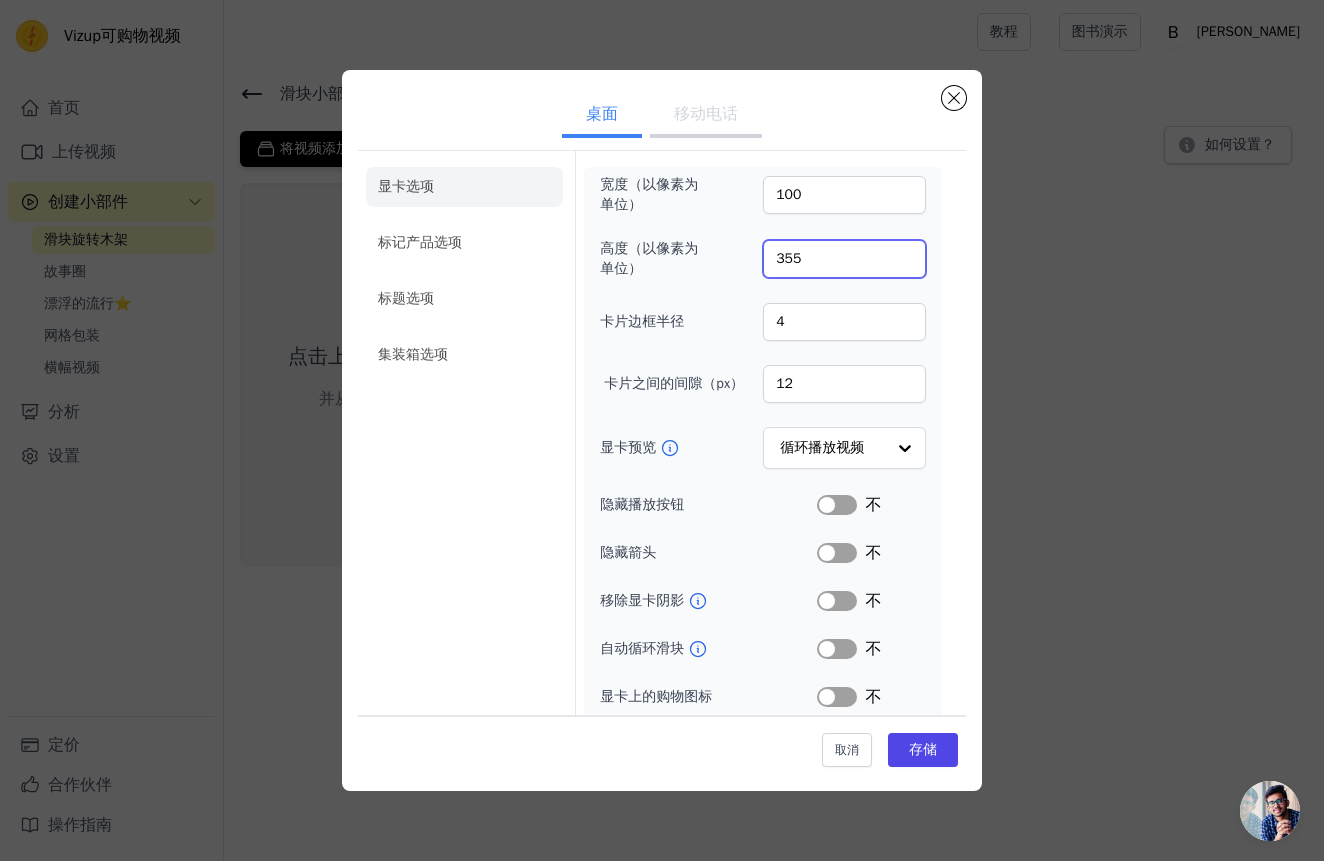 drag, startPoint x: 725, startPoint y: 263, endPoint x: 675, endPoint y: 265, distance: 50.039986 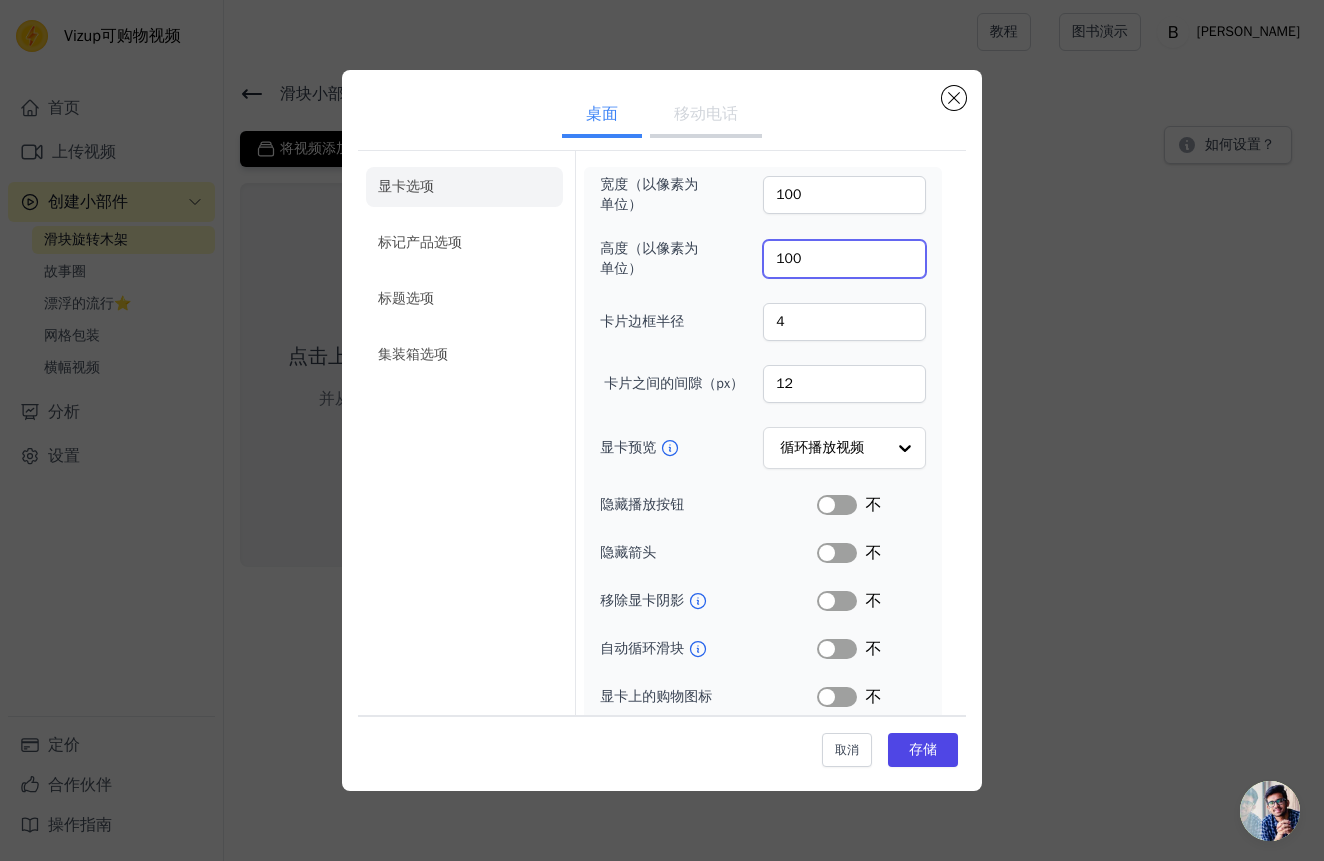 type on "100" 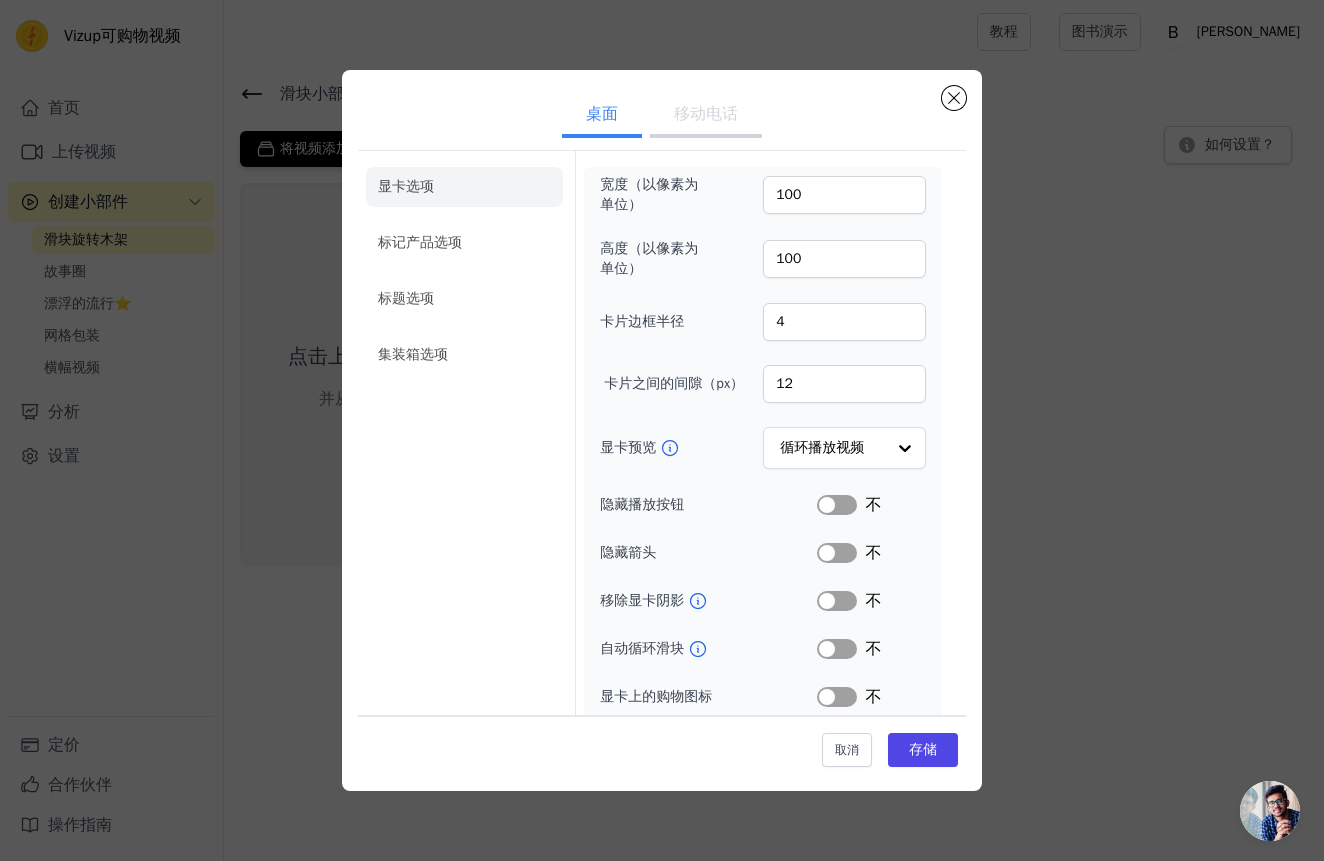 click on "宽度（以像素为单位）   100   高度（以像素为单位）   100   卡片边框半径   4   卡片之间的间隙（px）   12   显卡预览           循环播放视频               隐藏播放按钮   标签     不   隐藏箭头   标签     不   移除显卡阴影     标签     不   自动循环滑块     标签     不   显卡上的购物图标   标签     不   添加到显卡上的购物车     标签     不" at bounding box center [763, 466] 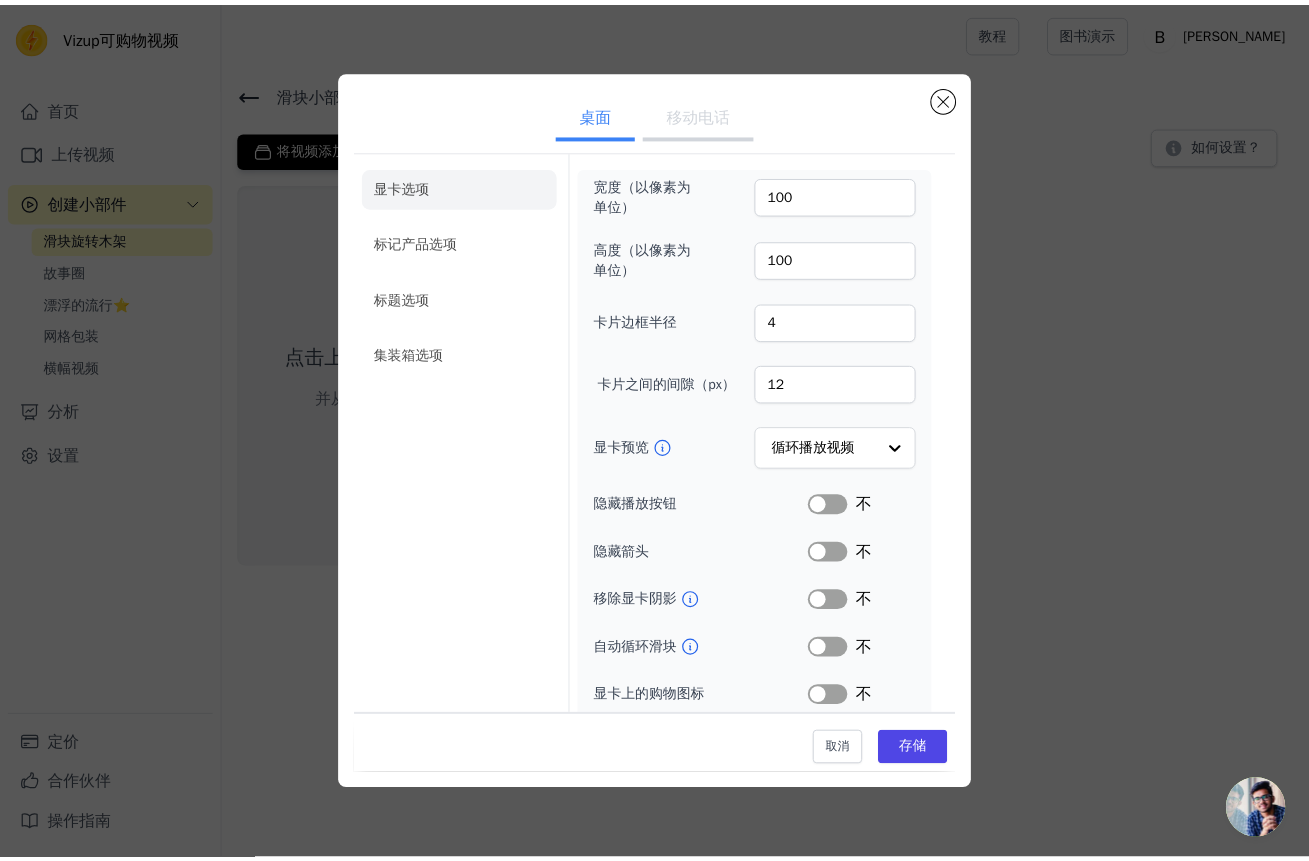scroll, scrollTop: 58, scrollLeft: 0, axis: vertical 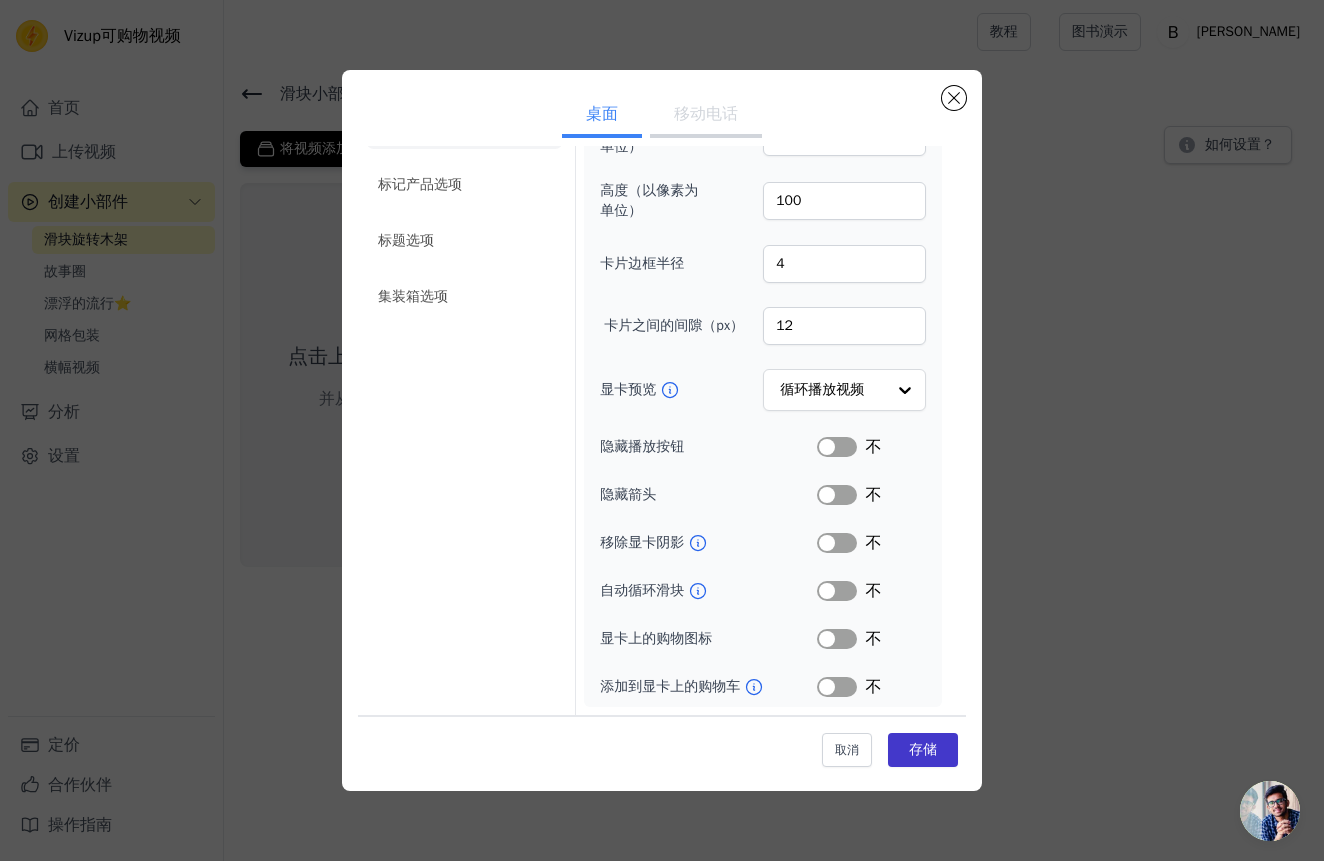 click on "存储" at bounding box center [923, 750] 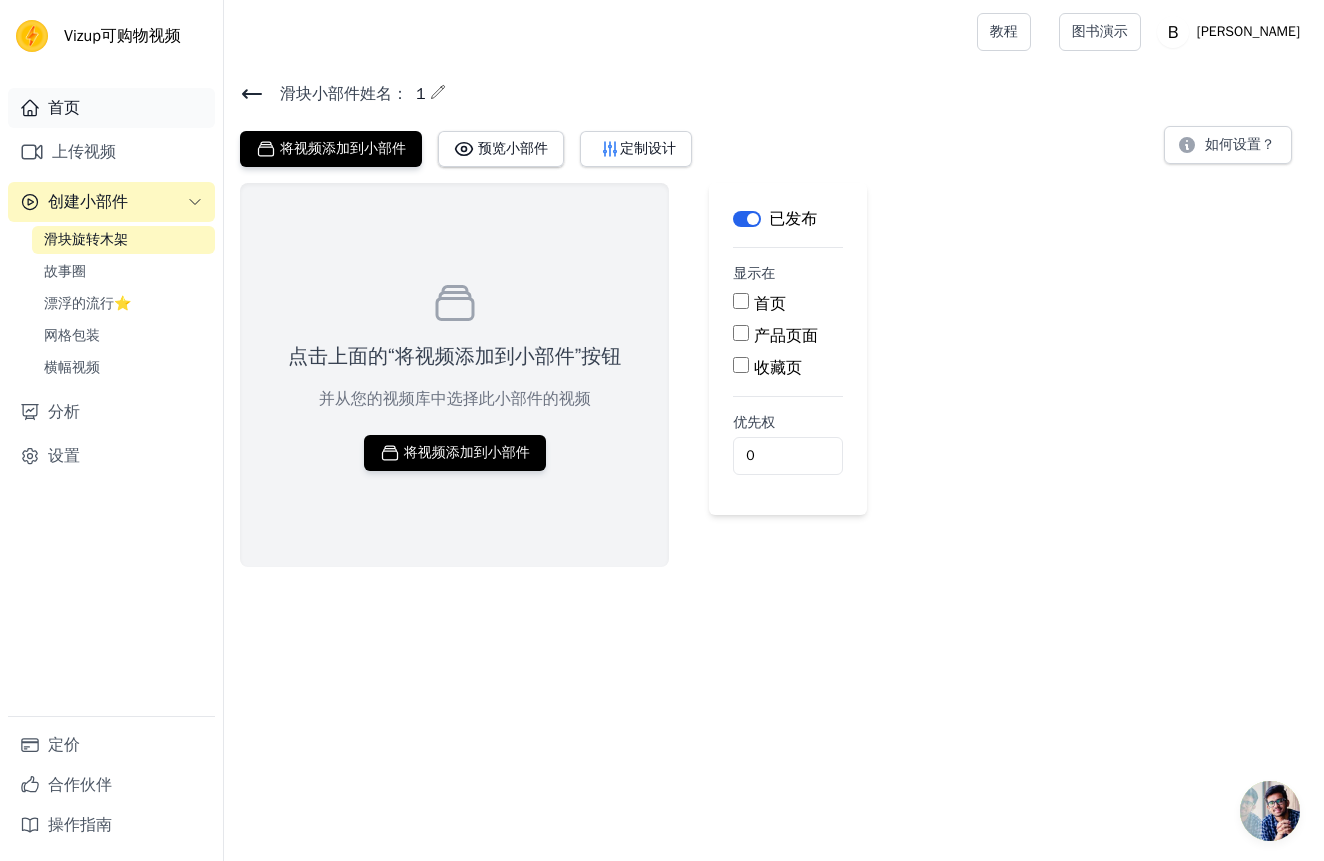 click on "首页" at bounding box center [111, 108] 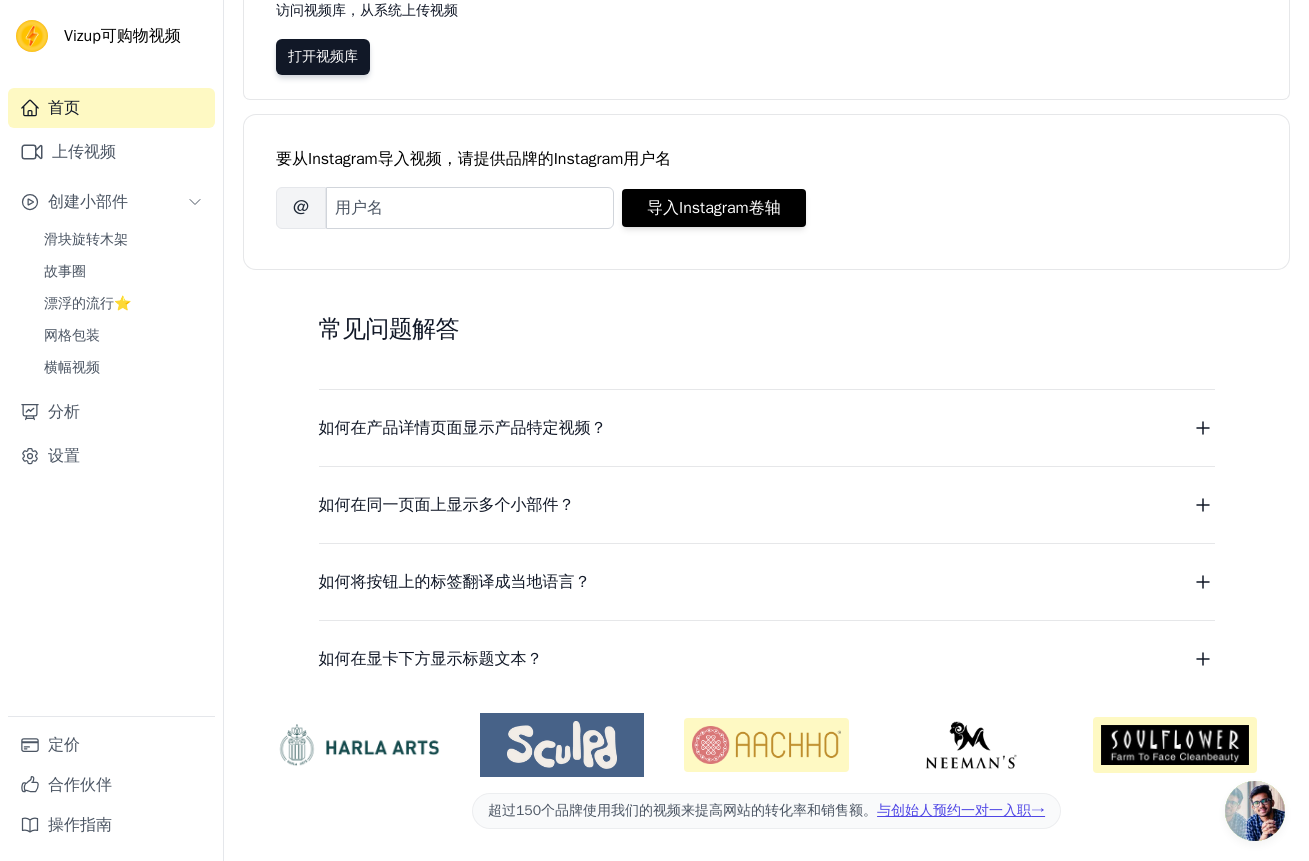 scroll, scrollTop: 0, scrollLeft: 0, axis: both 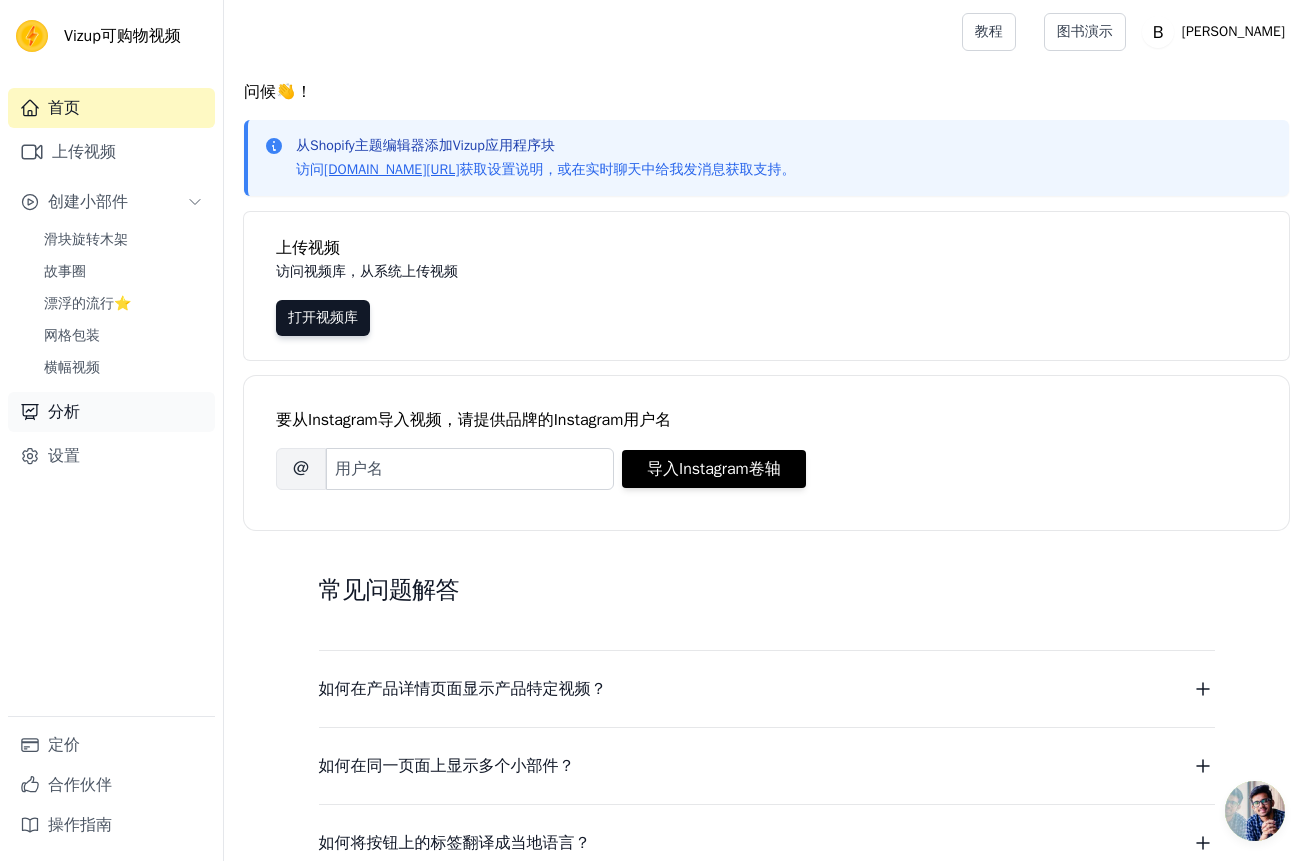 click on "分析" at bounding box center [111, 412] 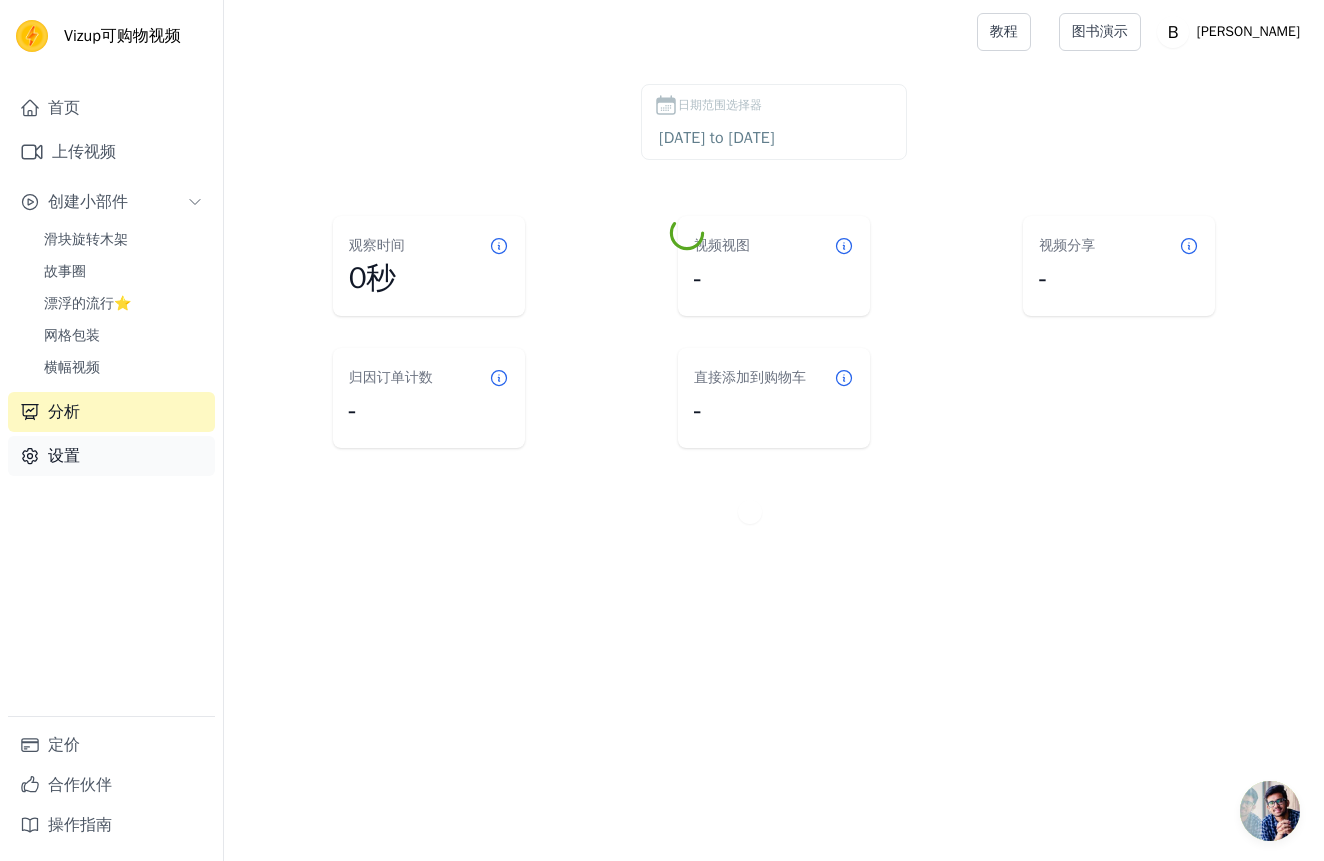 click on "设置" at bounding box center [111, 456] 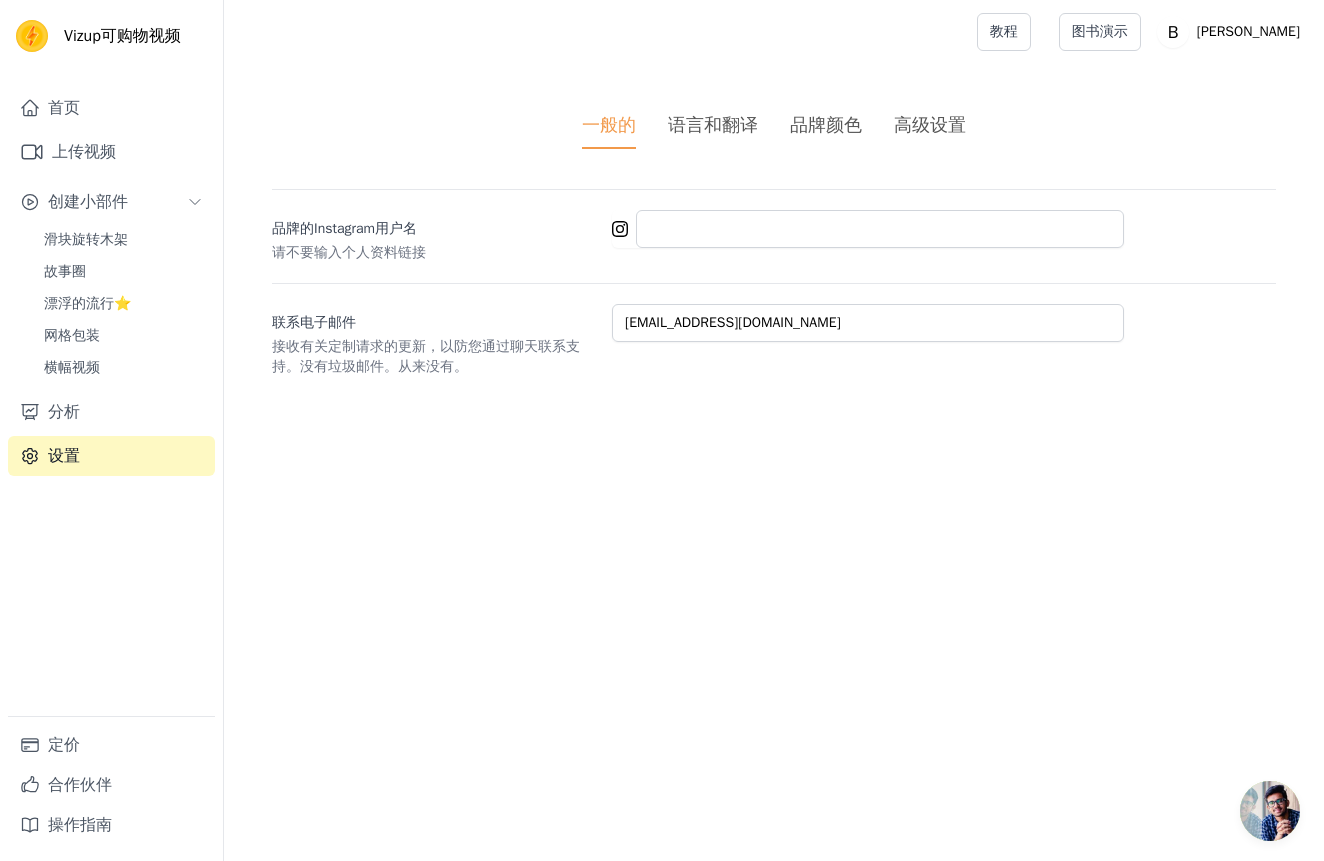 click on "首页   上传视频       创建小部件     滑块旋转木架   故事圈   漂浮的流行⭐   网格包装   横幅视频       分析     设置" at bounding box center (111, 402) 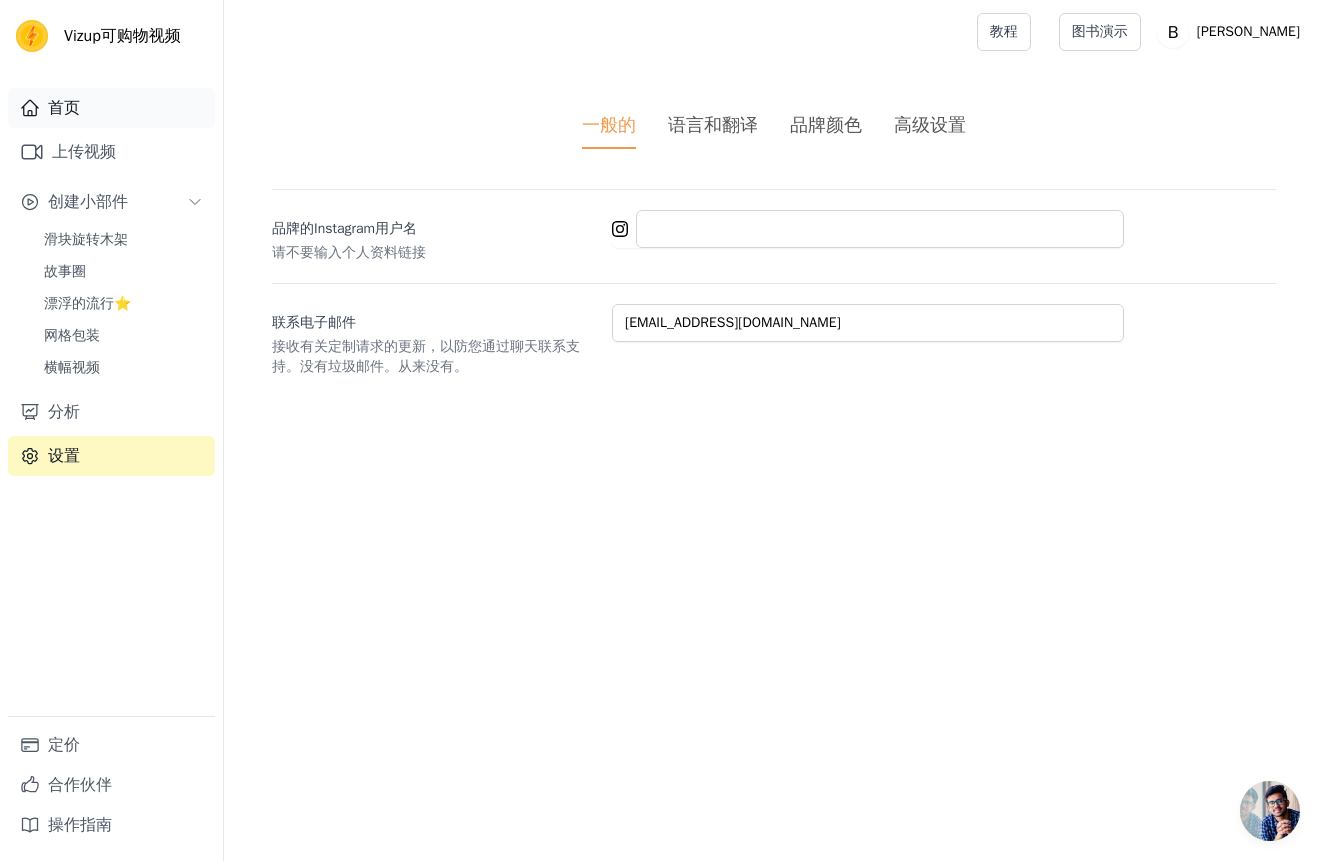 click on "首页" at bounding box center [111, 108] 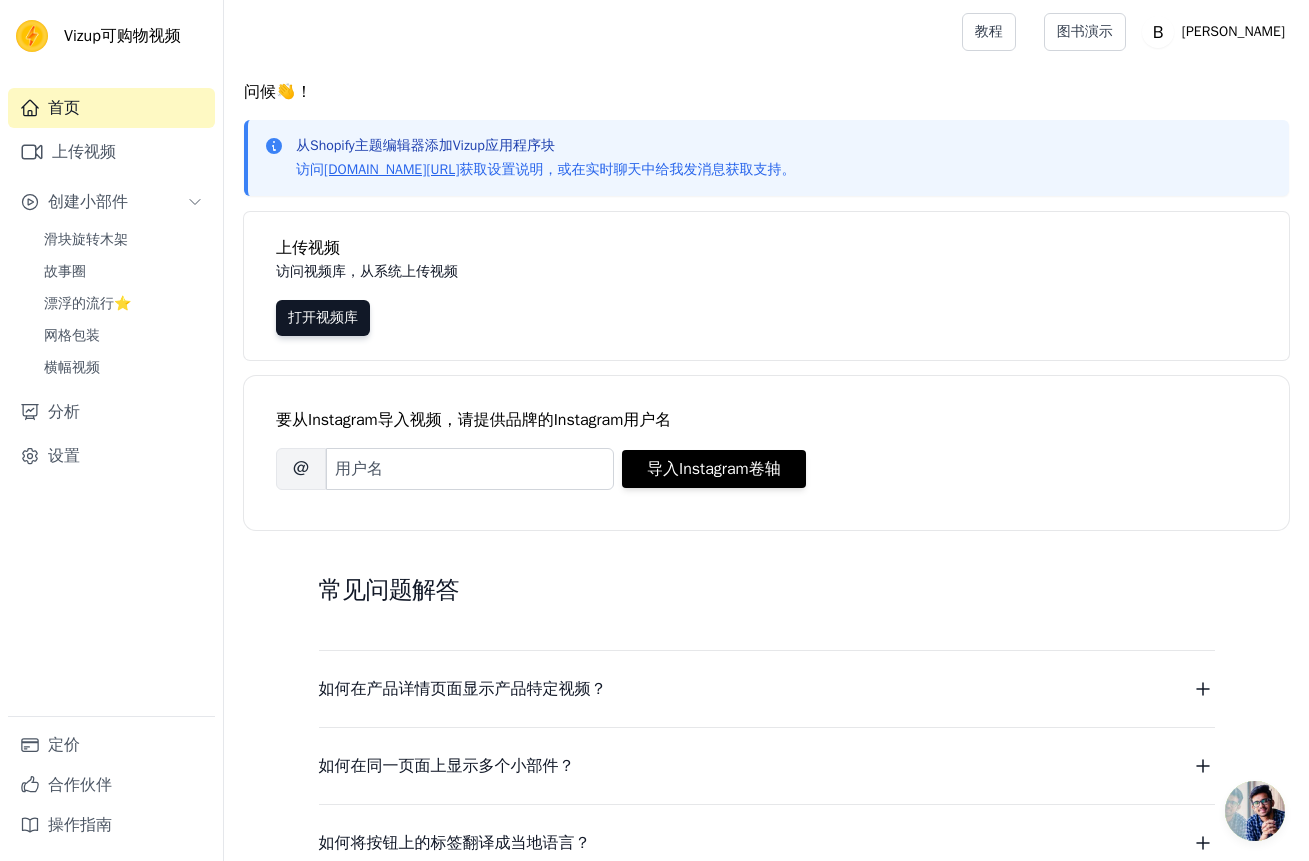 scroll, scrollTop: 261, scrollLeft: 0, axis: vertical 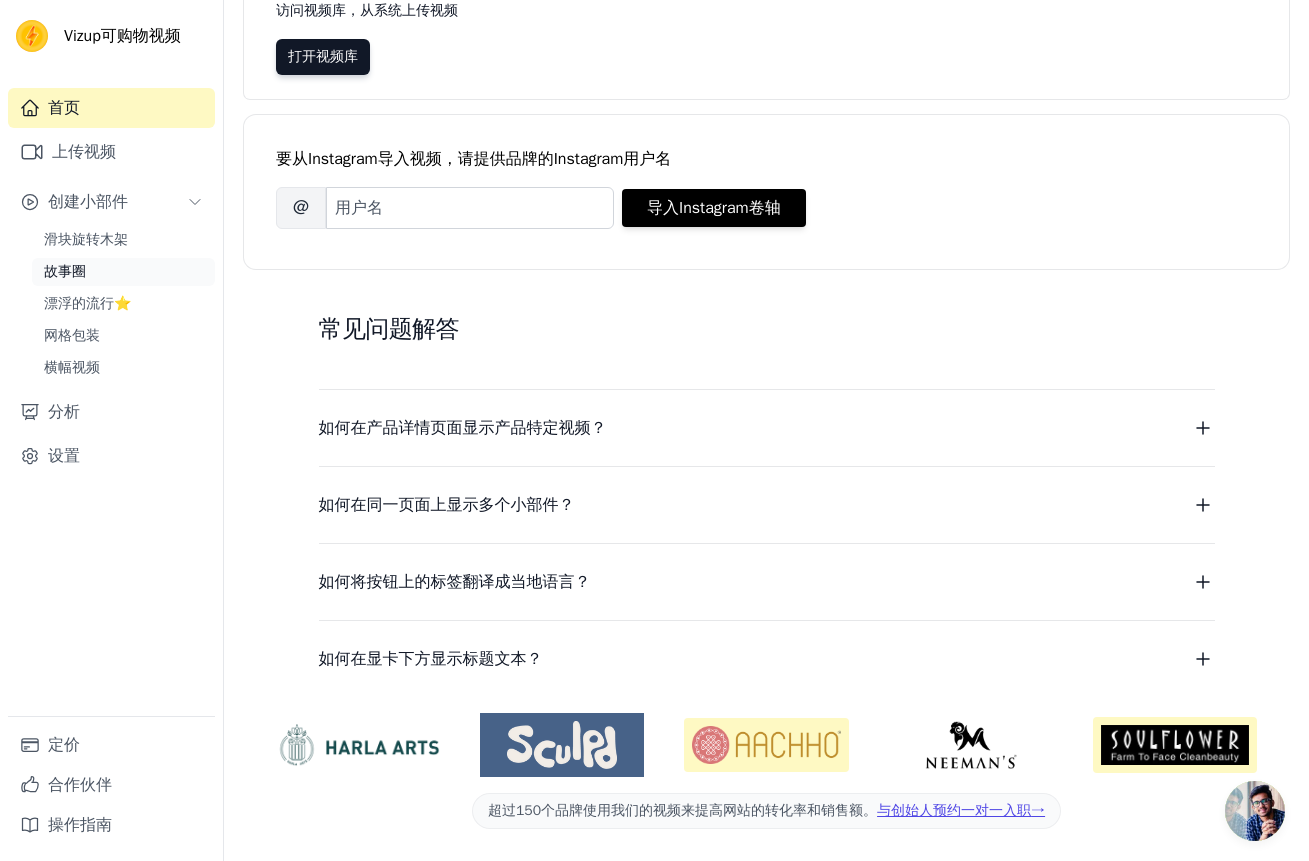 click on "故事圈" at bounding box center (123, 272) 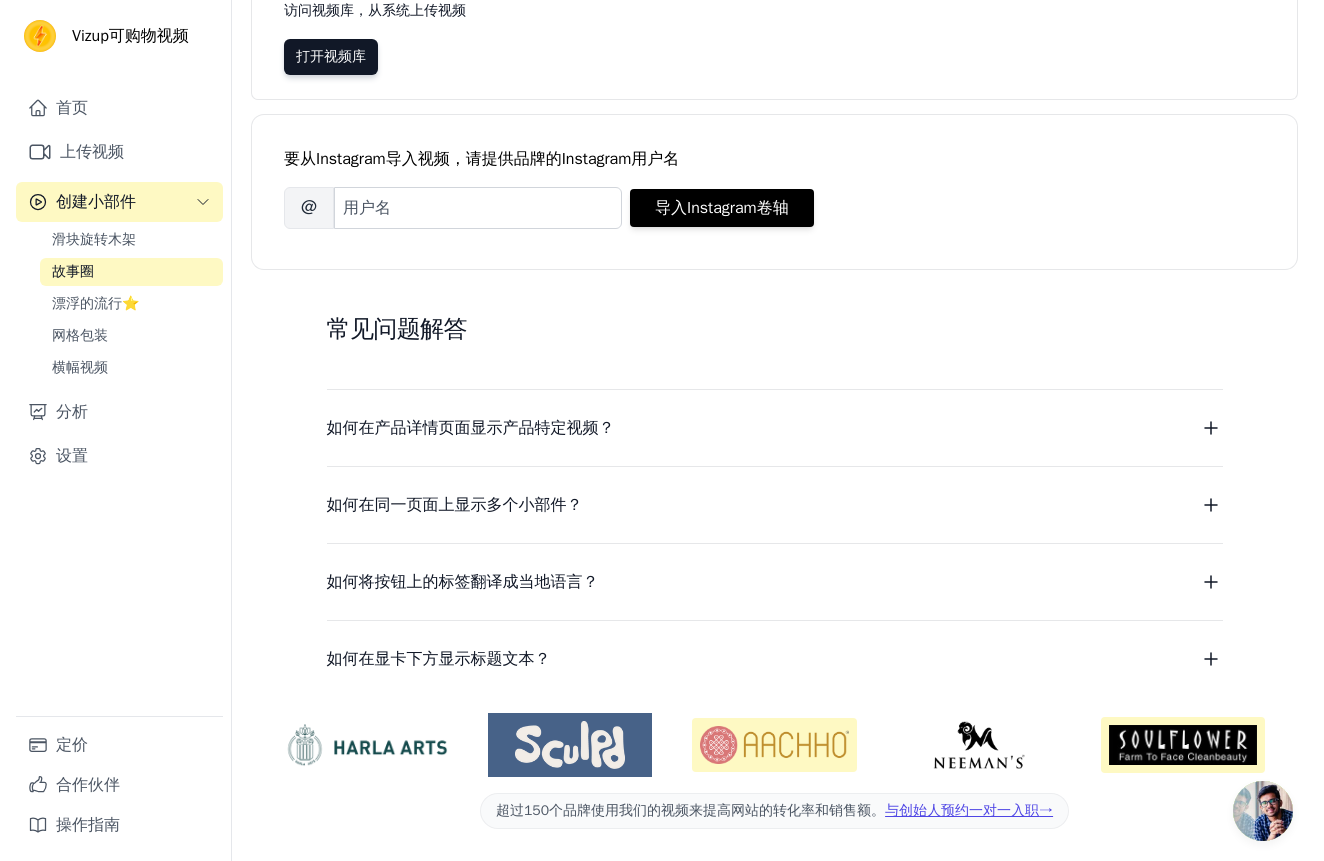 scroll, scrollTop: 0, scrollLeft: 0, axis: both 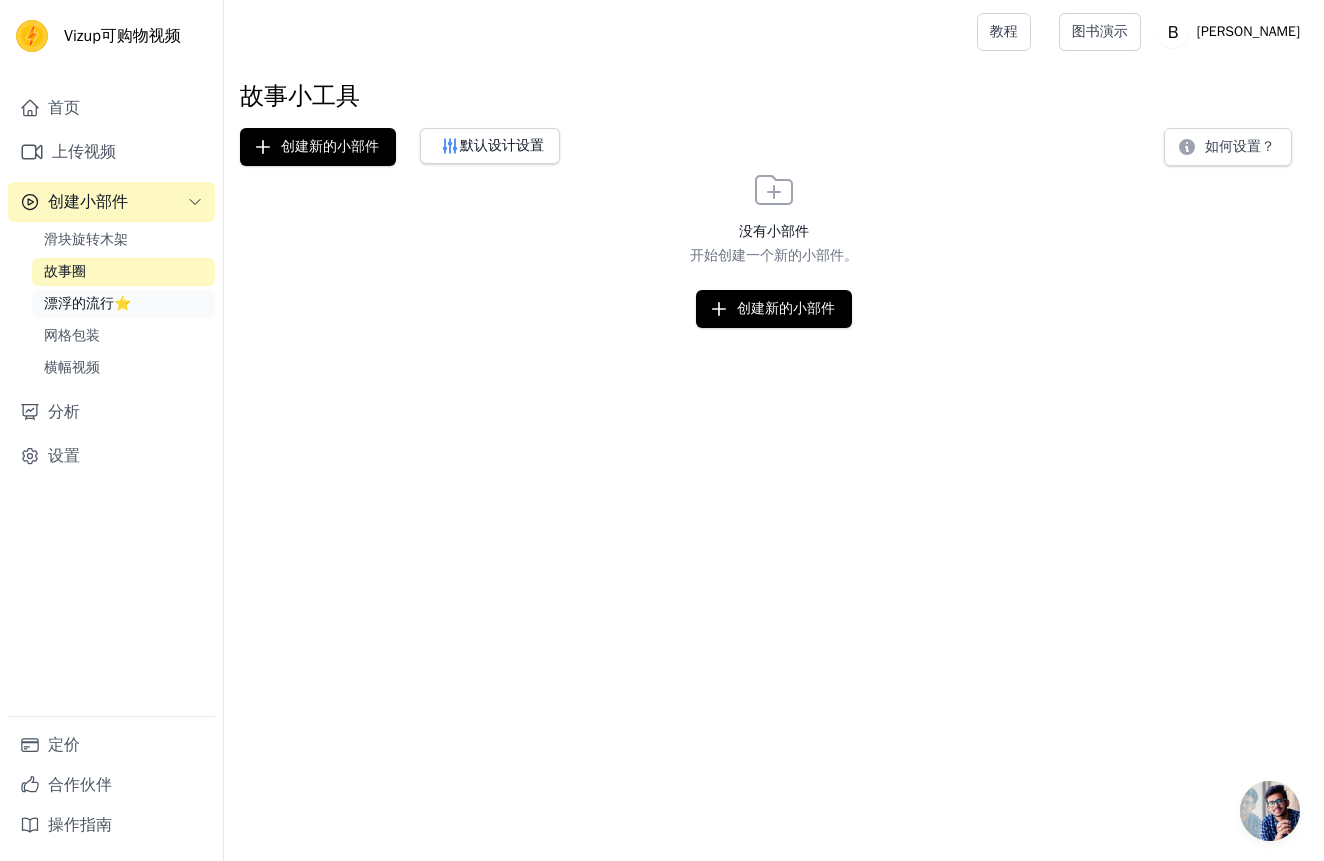 click on "漂浮的流行⭐" at bounding box center [123, 304] 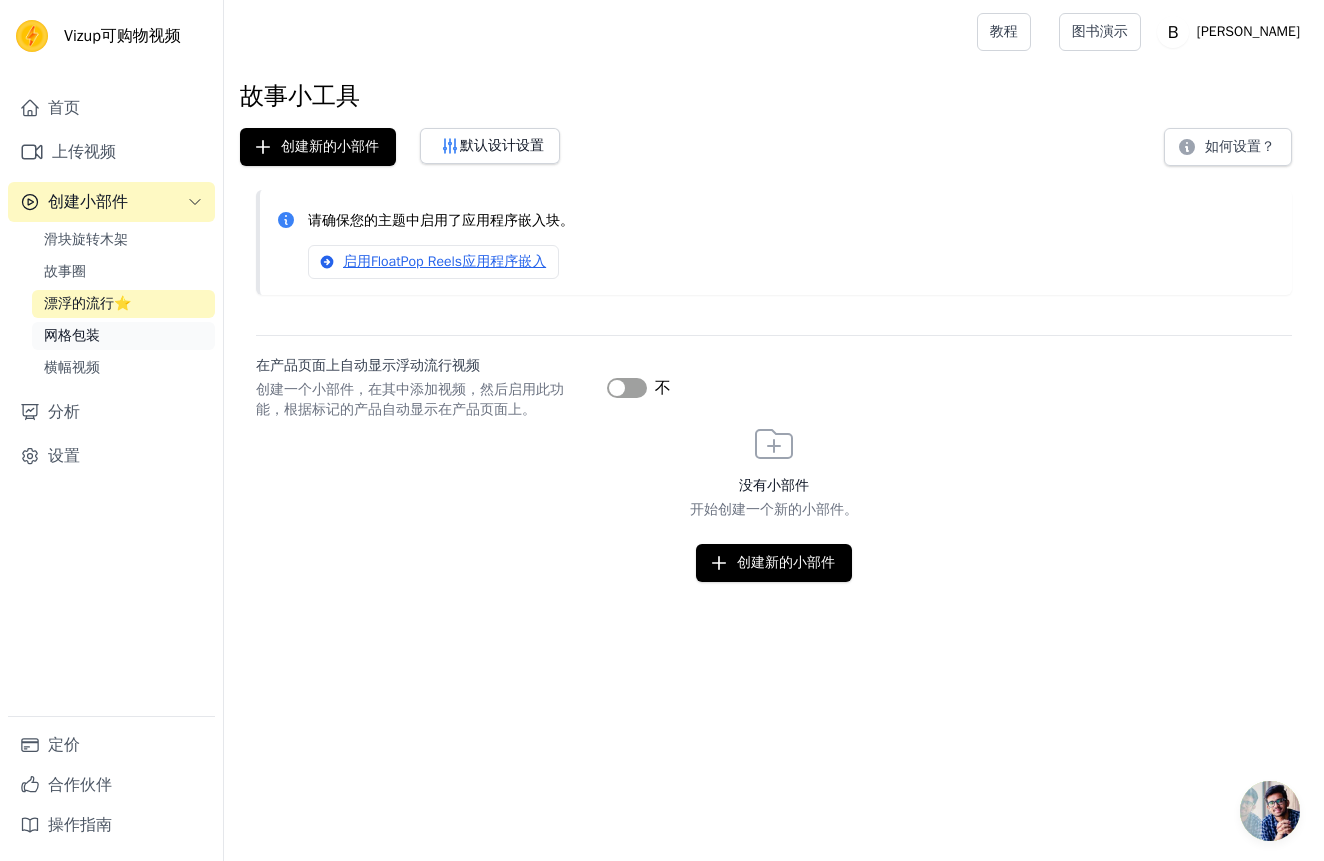 click on "网格包装" at bounding box center [123, 336] 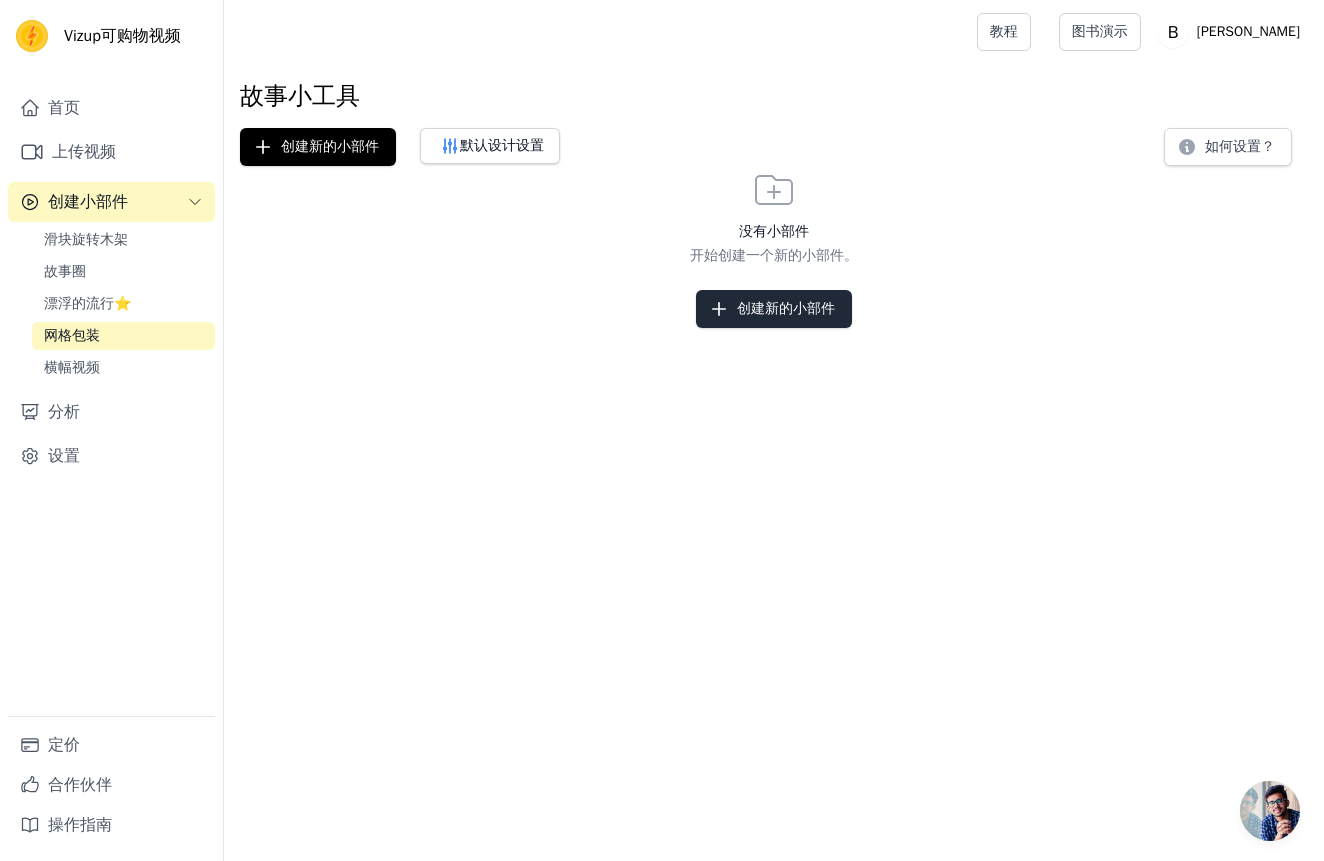 click on "创建新的小部件" at bounding box center (774, 309) 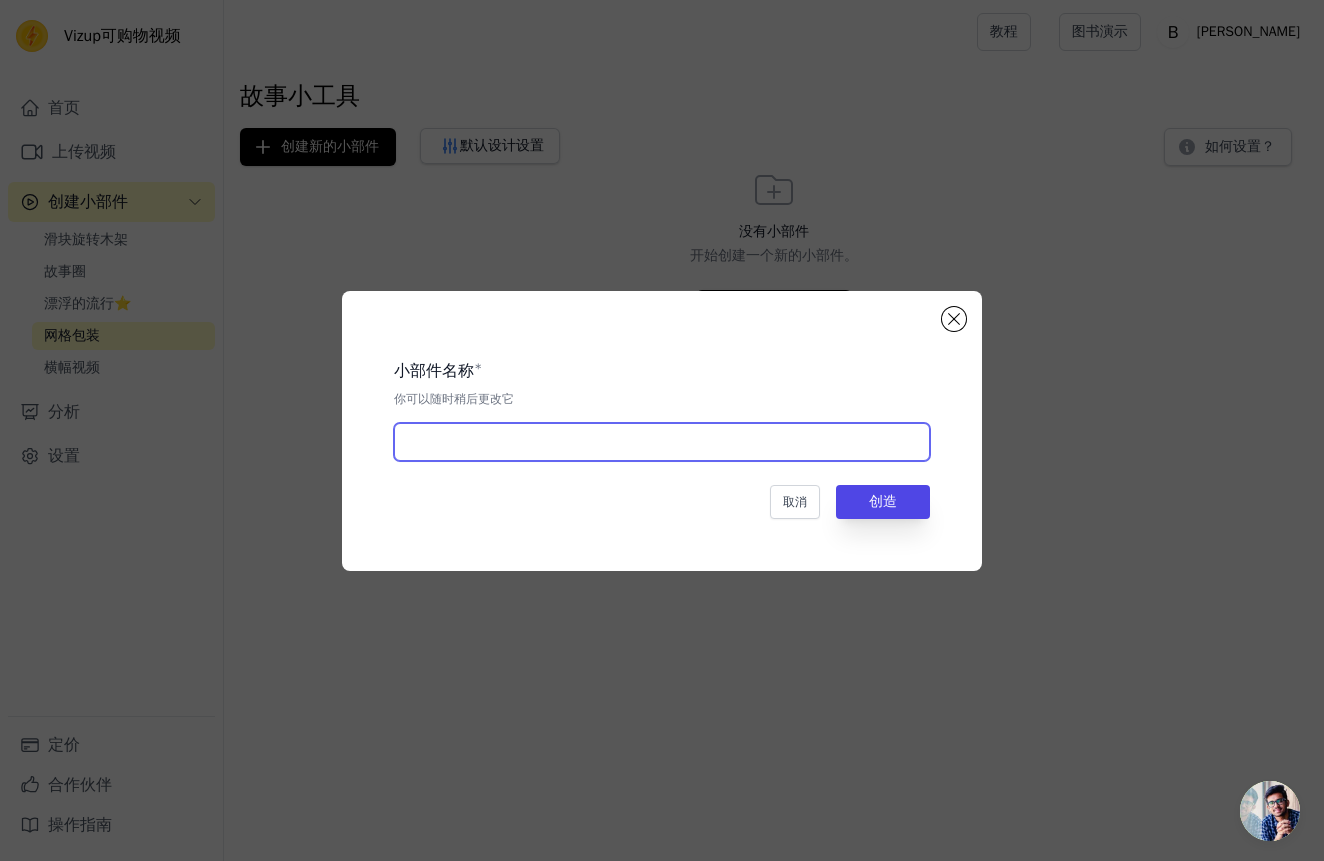 click at bounding box center [662, 442] 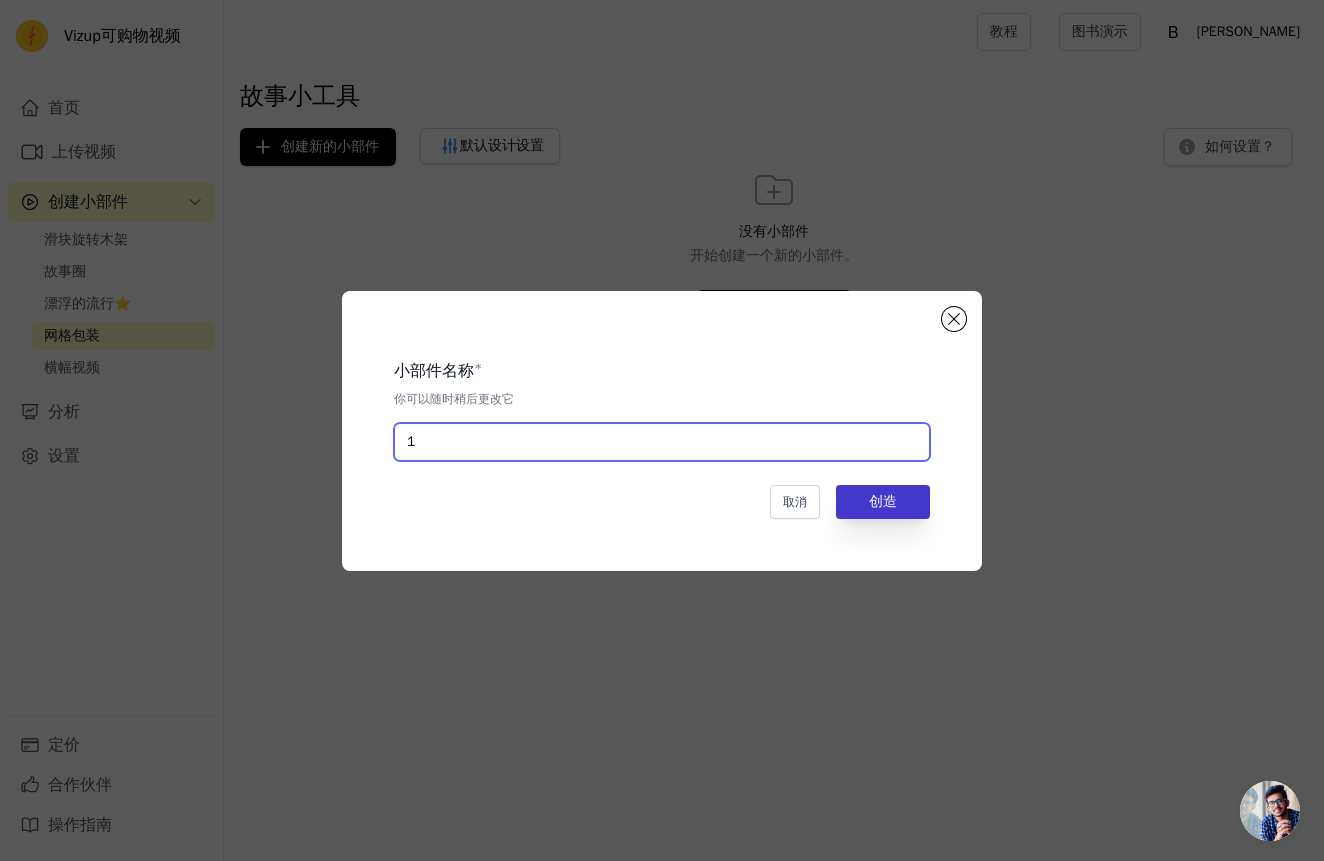 type on "1" 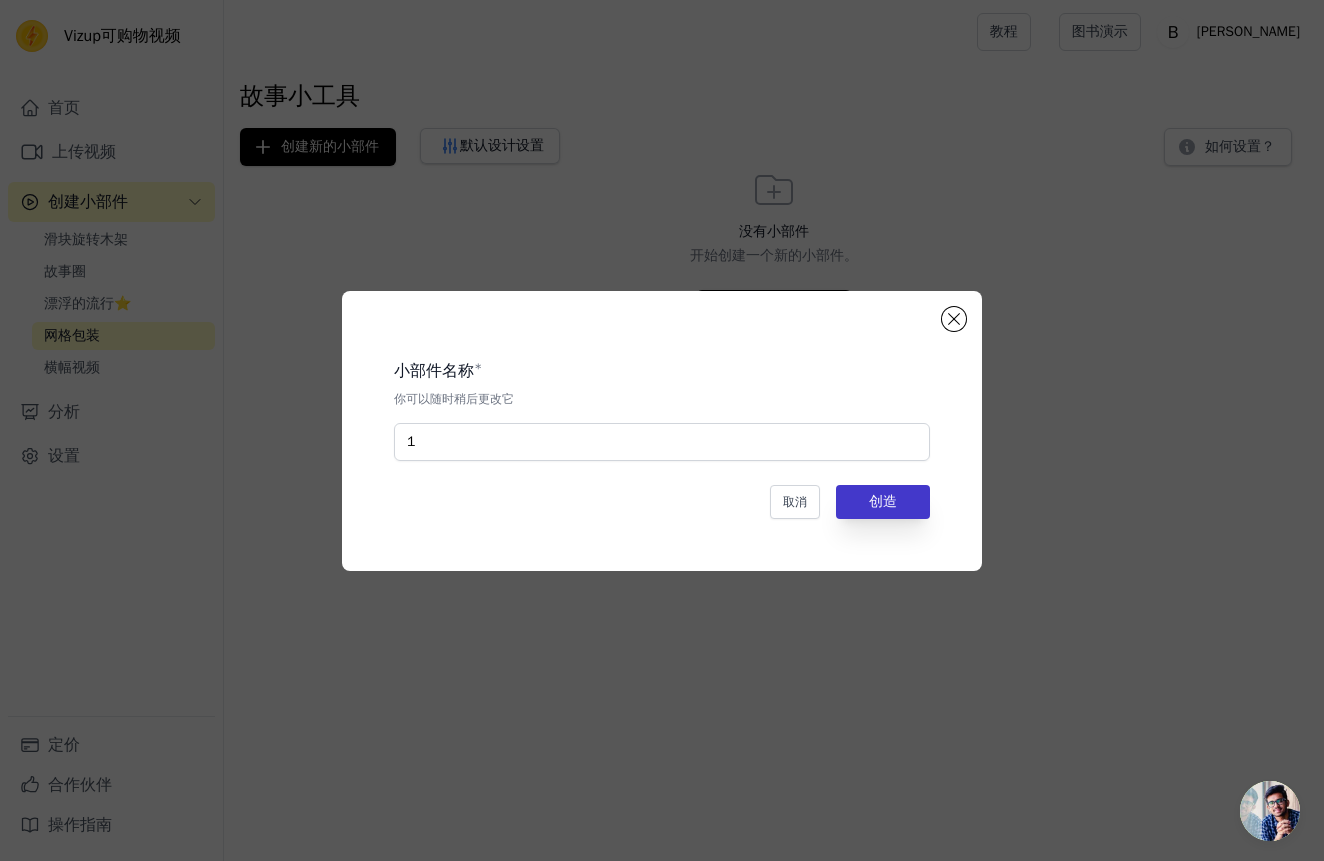 click on "创造" at bounding box center [883, 502] 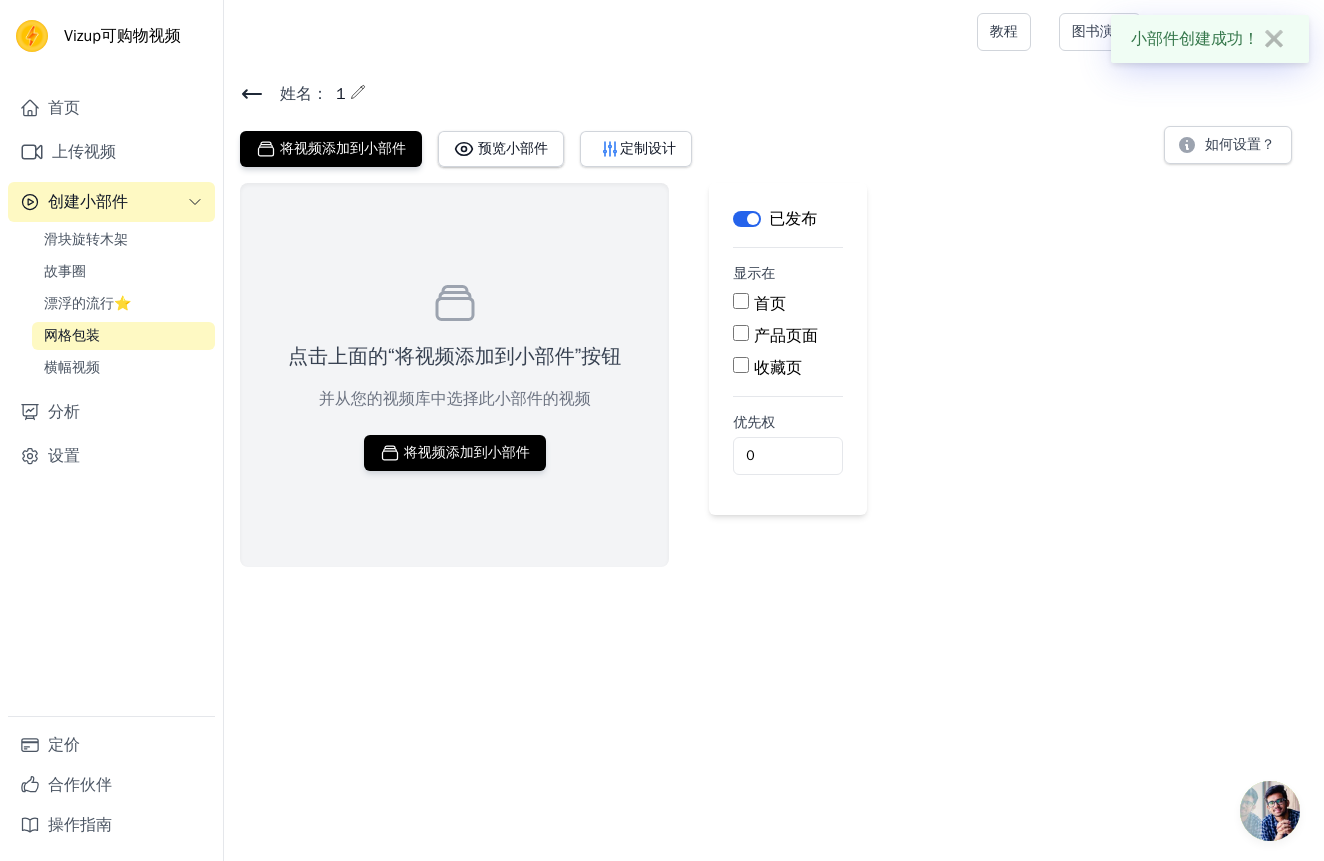 click on "产品页面" at bounding box center (741, 333) 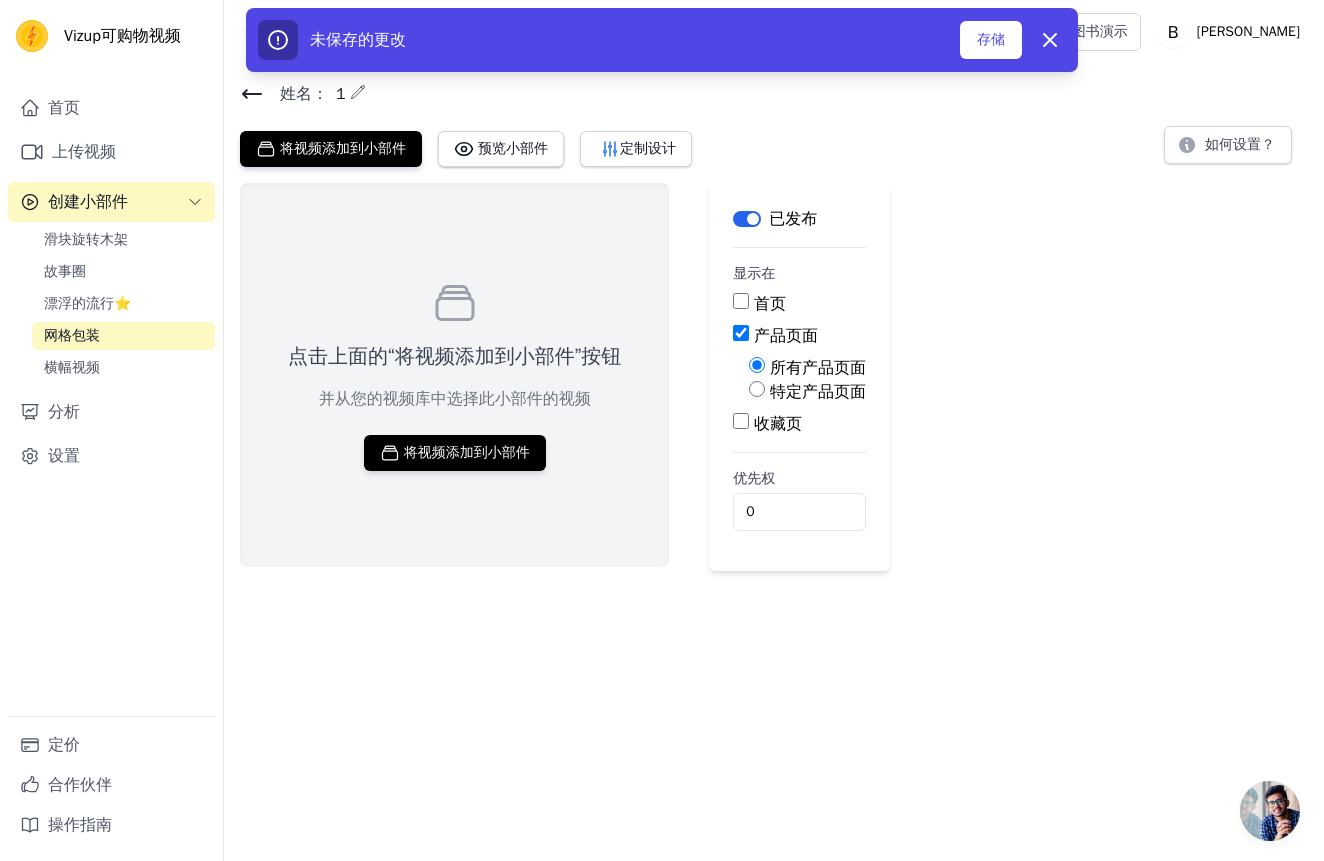click on "特定产品页面" at bounding box center [757, 389] 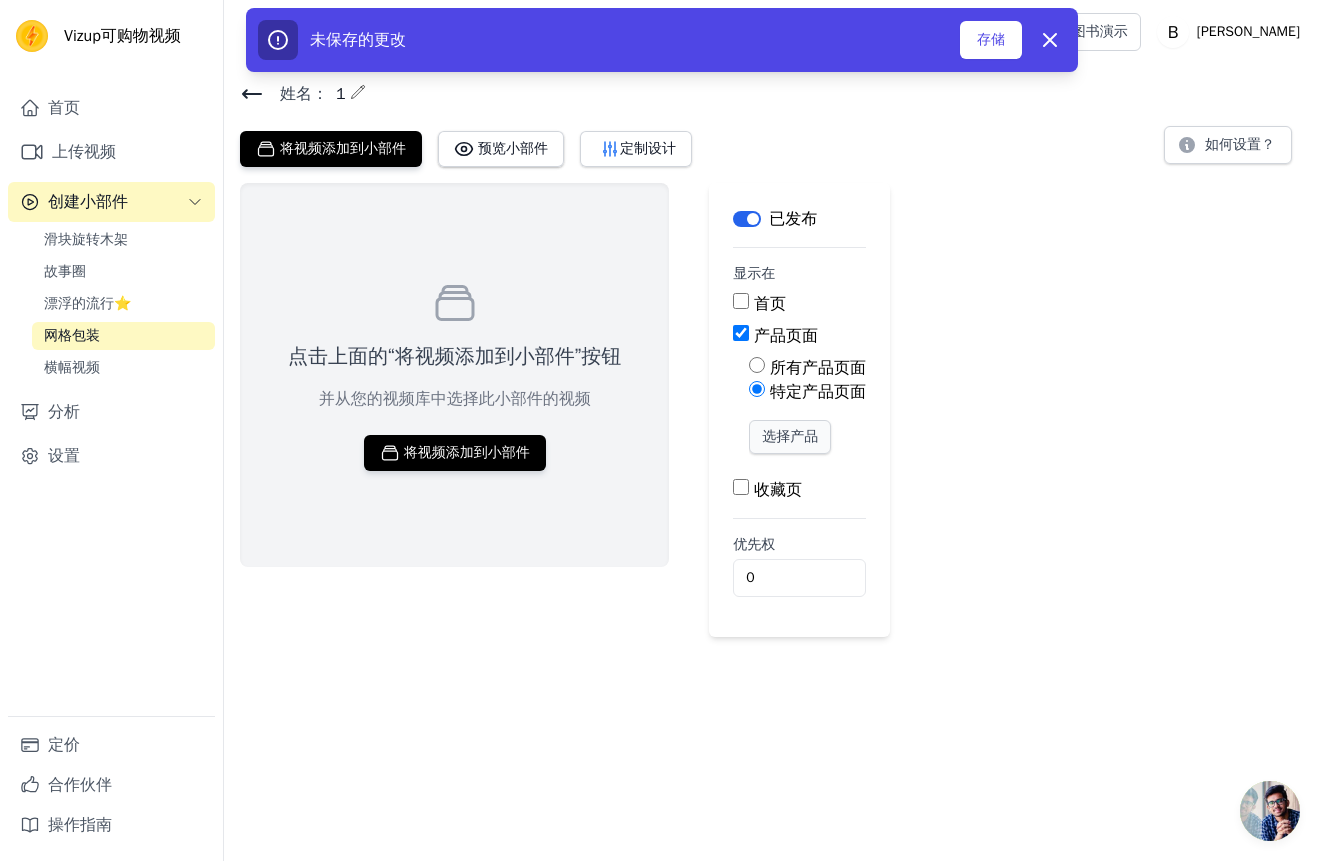 click on "选择产品" at bounding box center [790, 437] 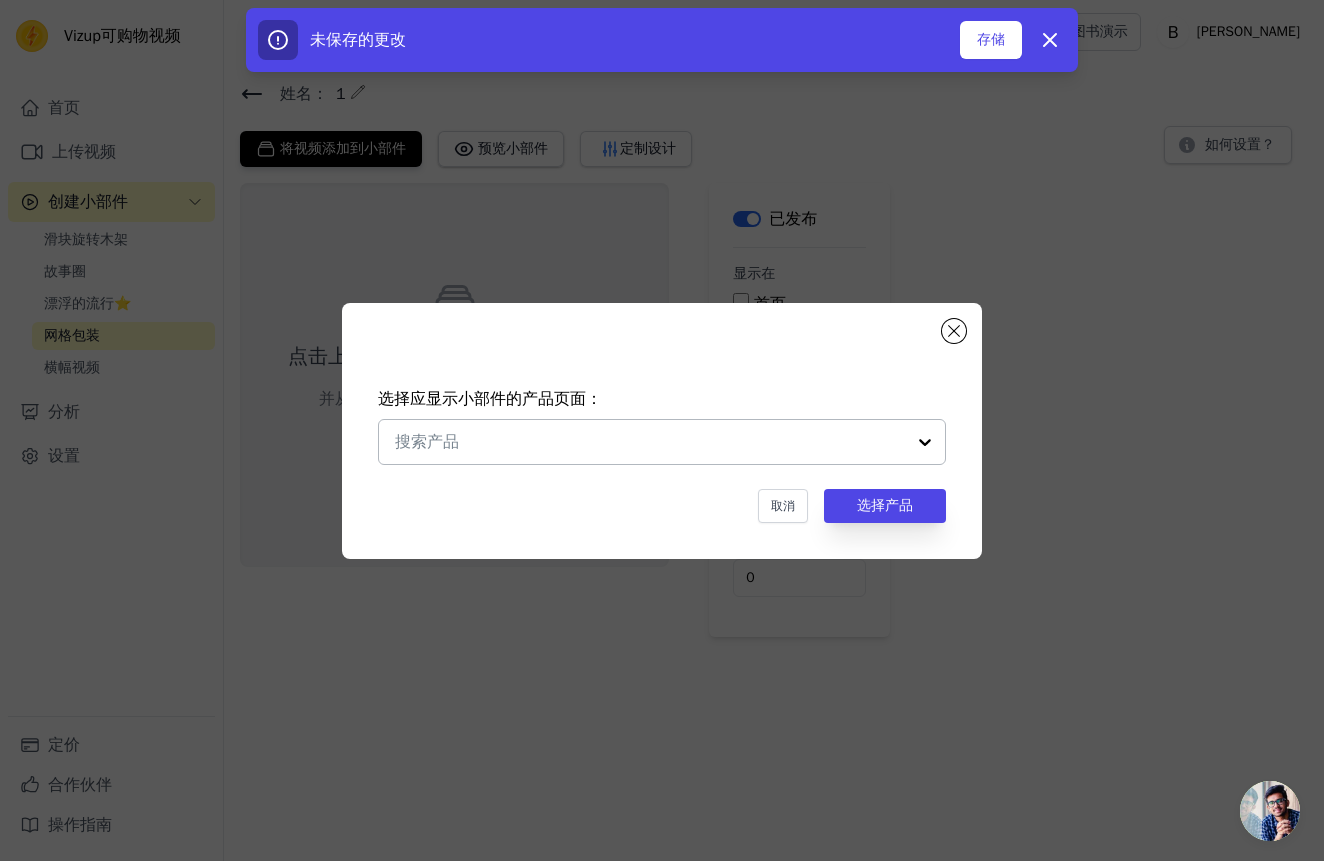 click at bounding box center (925, 442) 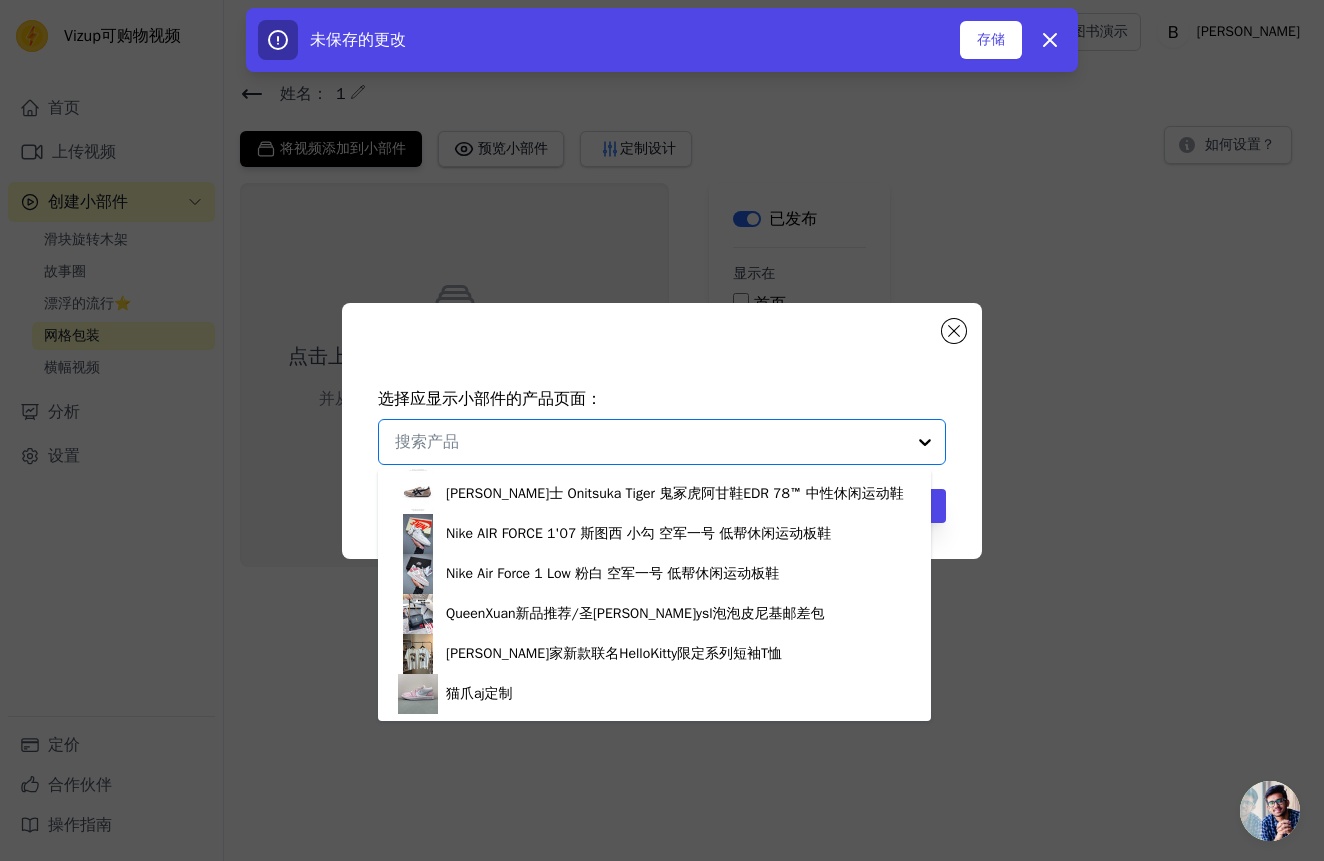 scroll, scrollTop: 2308, scrollLeft: 0, axis: vertical 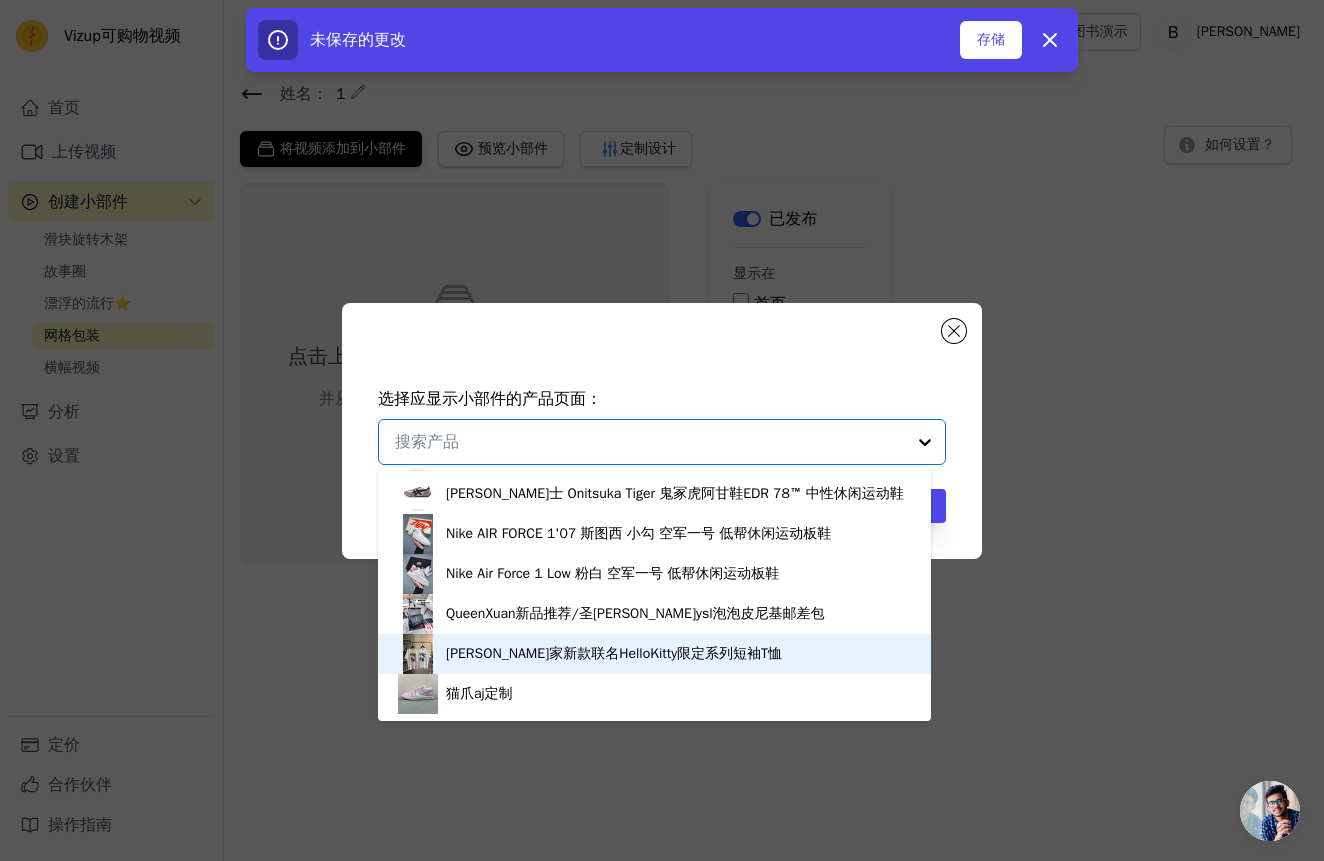 click on "[PERSON_NAME]家新款联名HelloKitty限定系列短袖T恤" at bounding box center (654, 654) 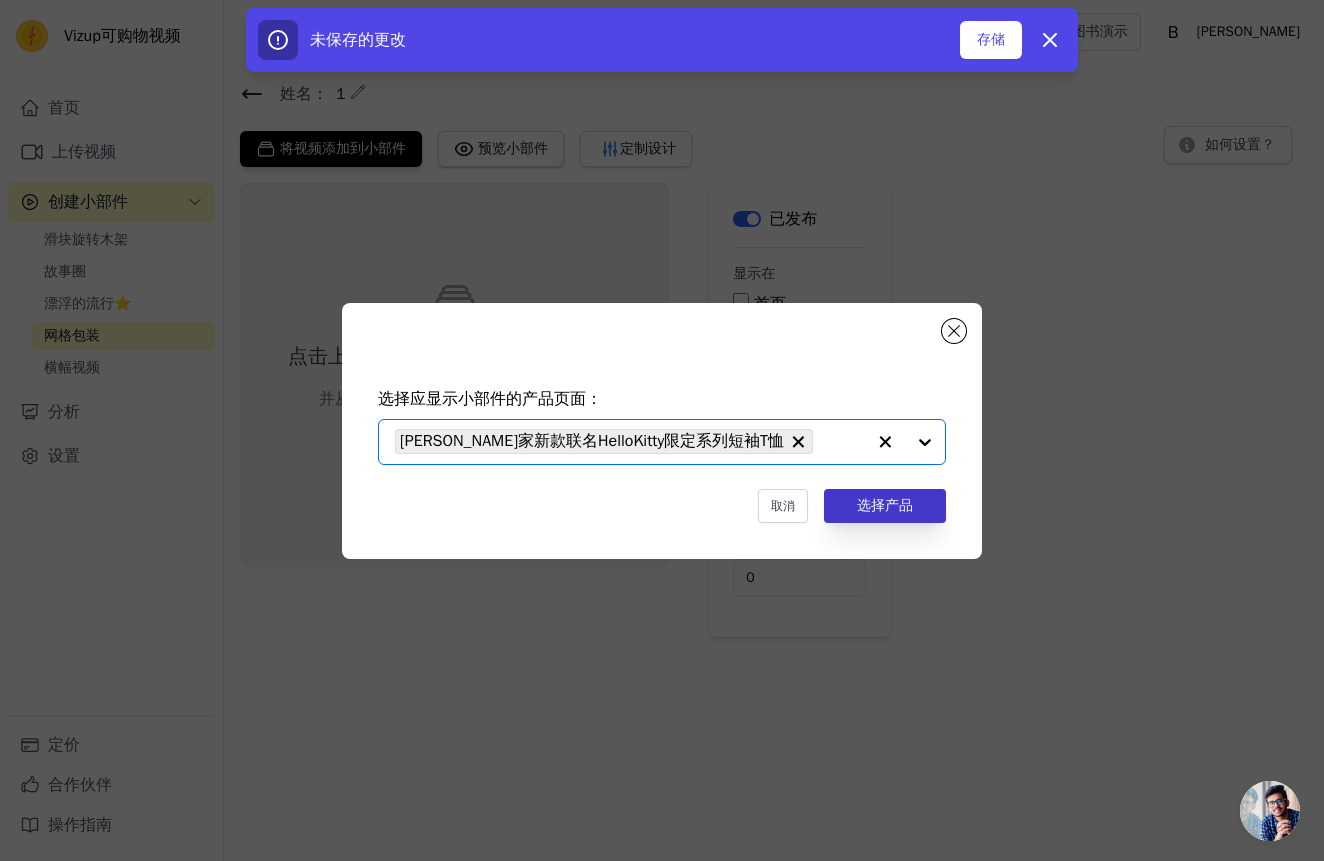 click on "选择产品" at bounding box center [885, 506] 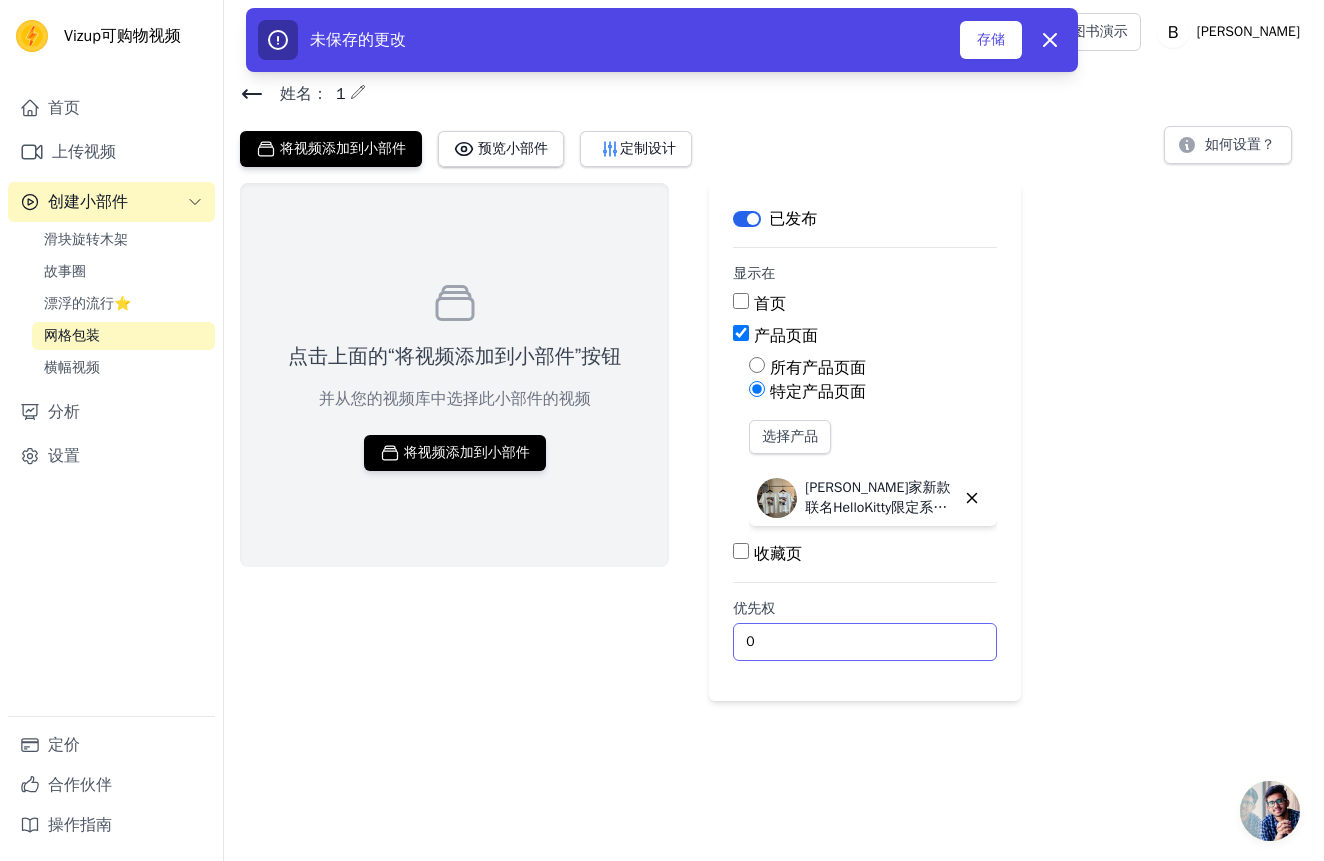 click on "0" at bounding box center (865, 642) 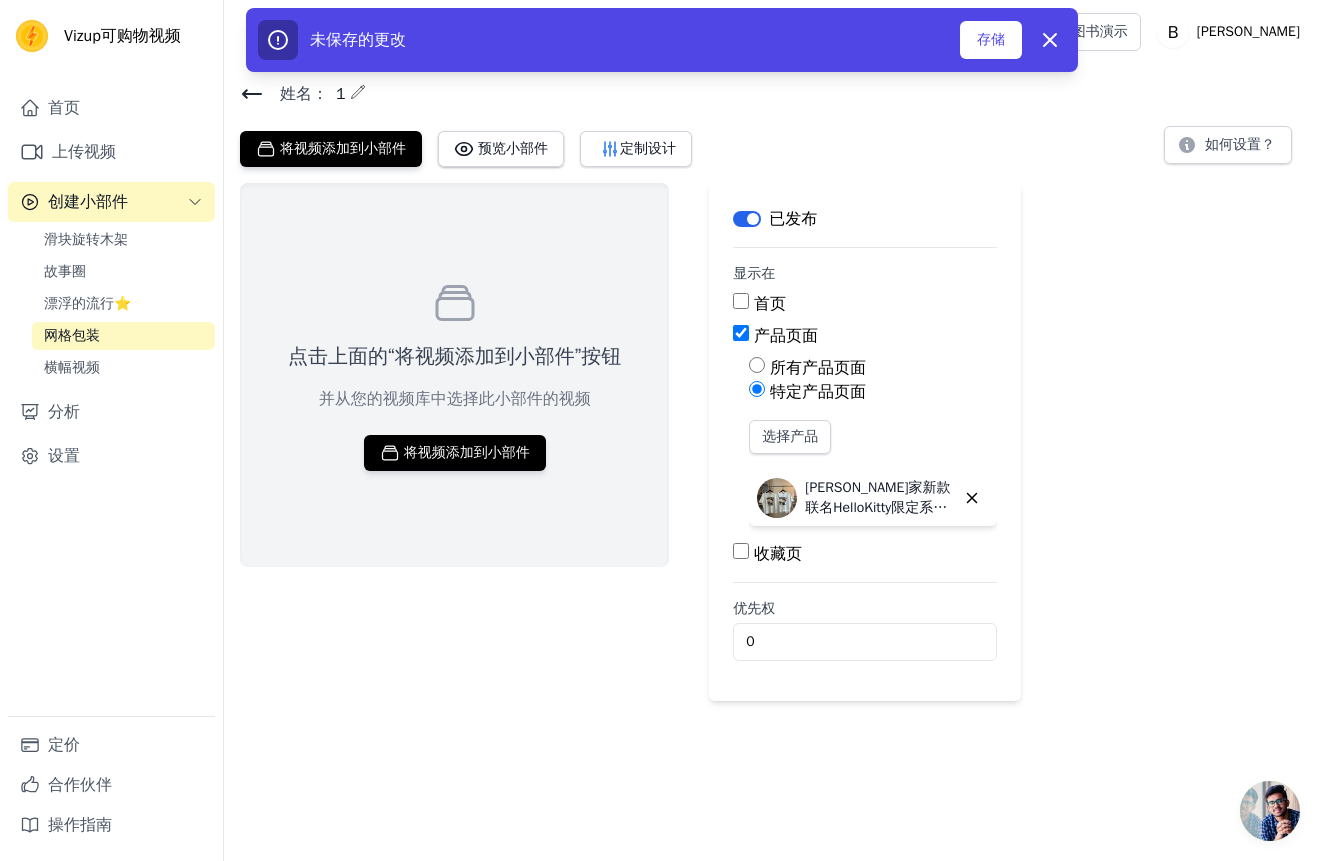 click on "点击上面的“将视频添加到小部件”按钮   并从您的视频库中选择此小部件的视频     将视频添加到小部件" at bounding box center (454, 442) 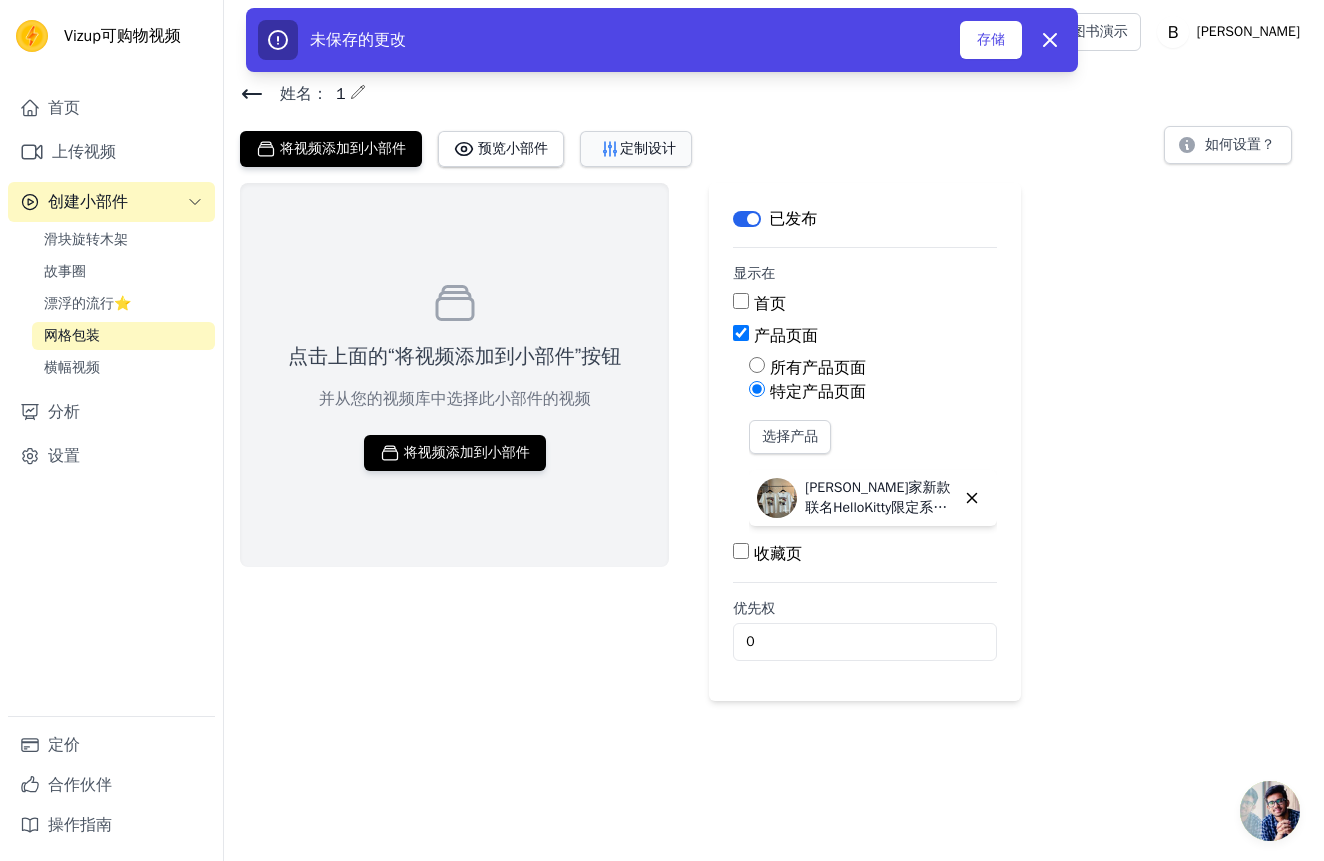click on "定制设计" at bounding box center (636, 149) 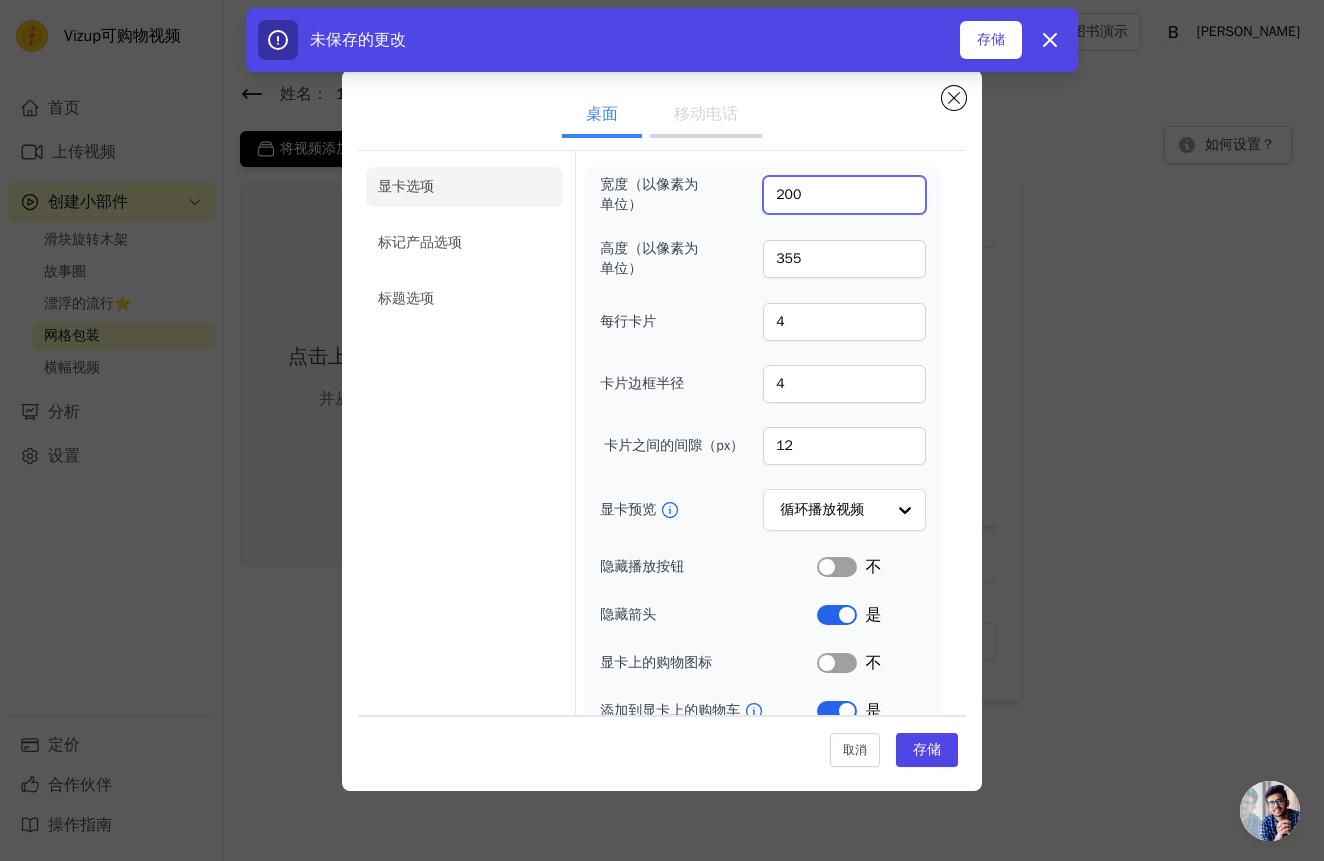 drag, startPoint x: 814, startPoint y: 188, endPoint x: 796, endPoint y: 196, distance: 19.697716 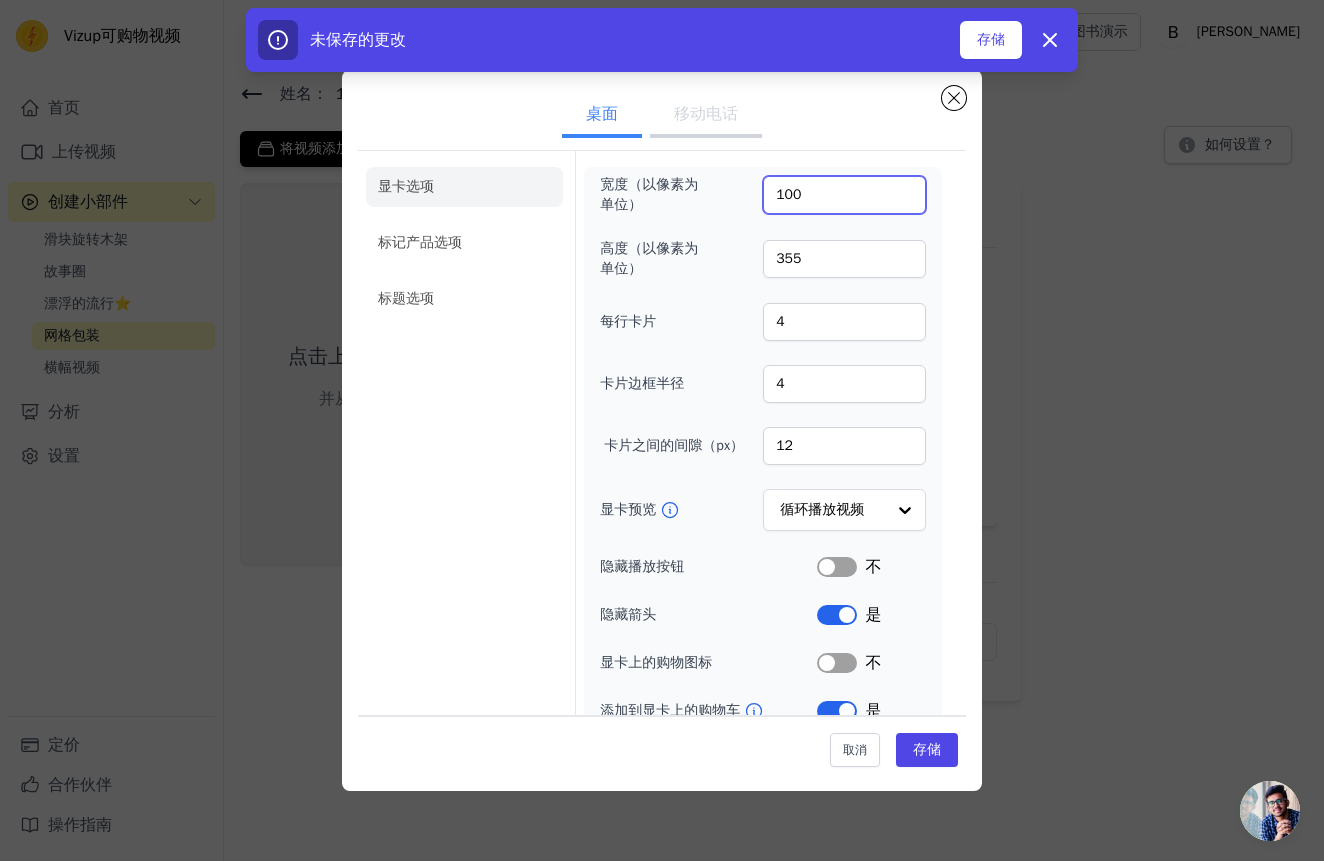 type on "100" 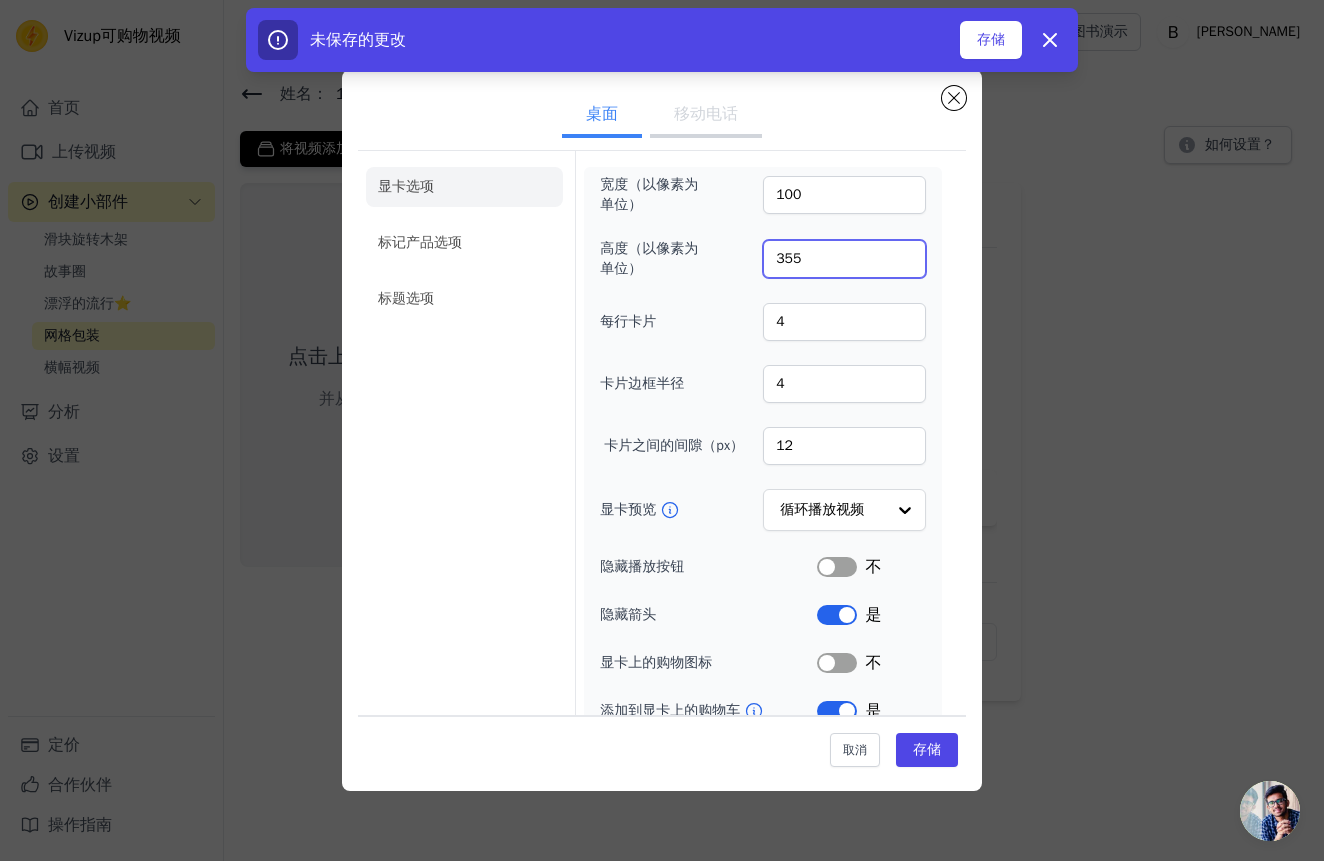 drag, startPoint x: 818, startPoint y: 253, endPoint x: 677, endPoint y: 269, distance: 141.90489 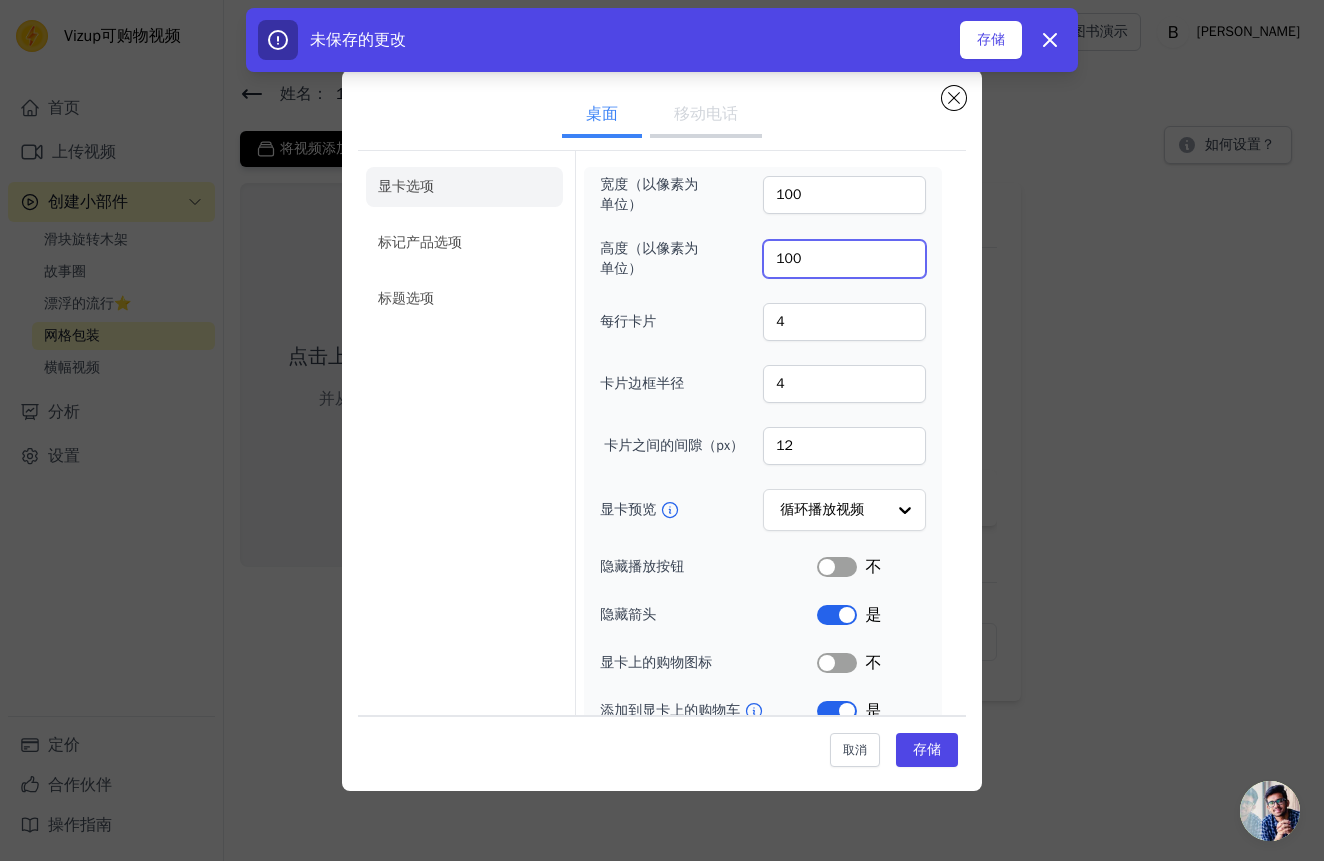 type on "100" 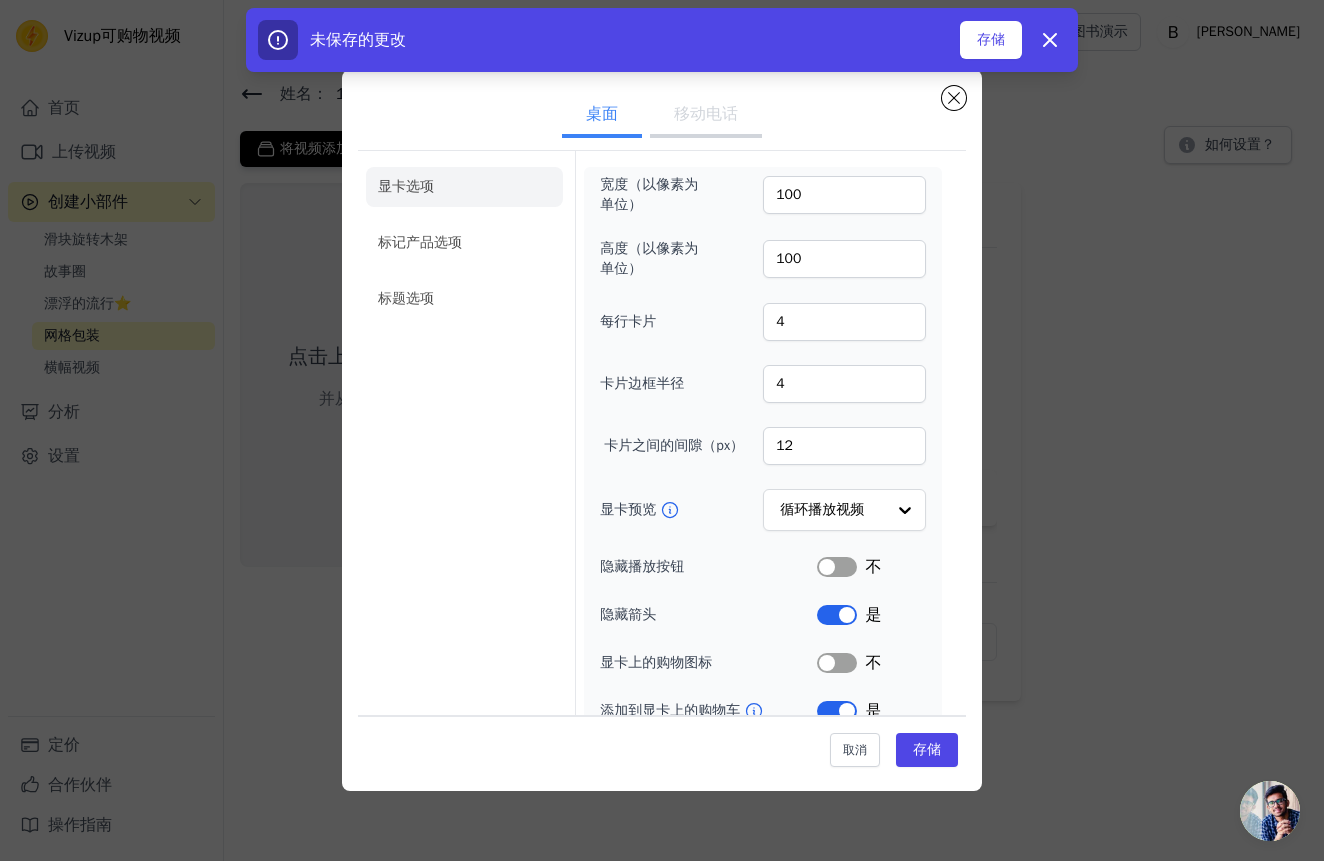 click on "显卡选项 标记产品选项 标题选项" at bounding box center [464, 445] 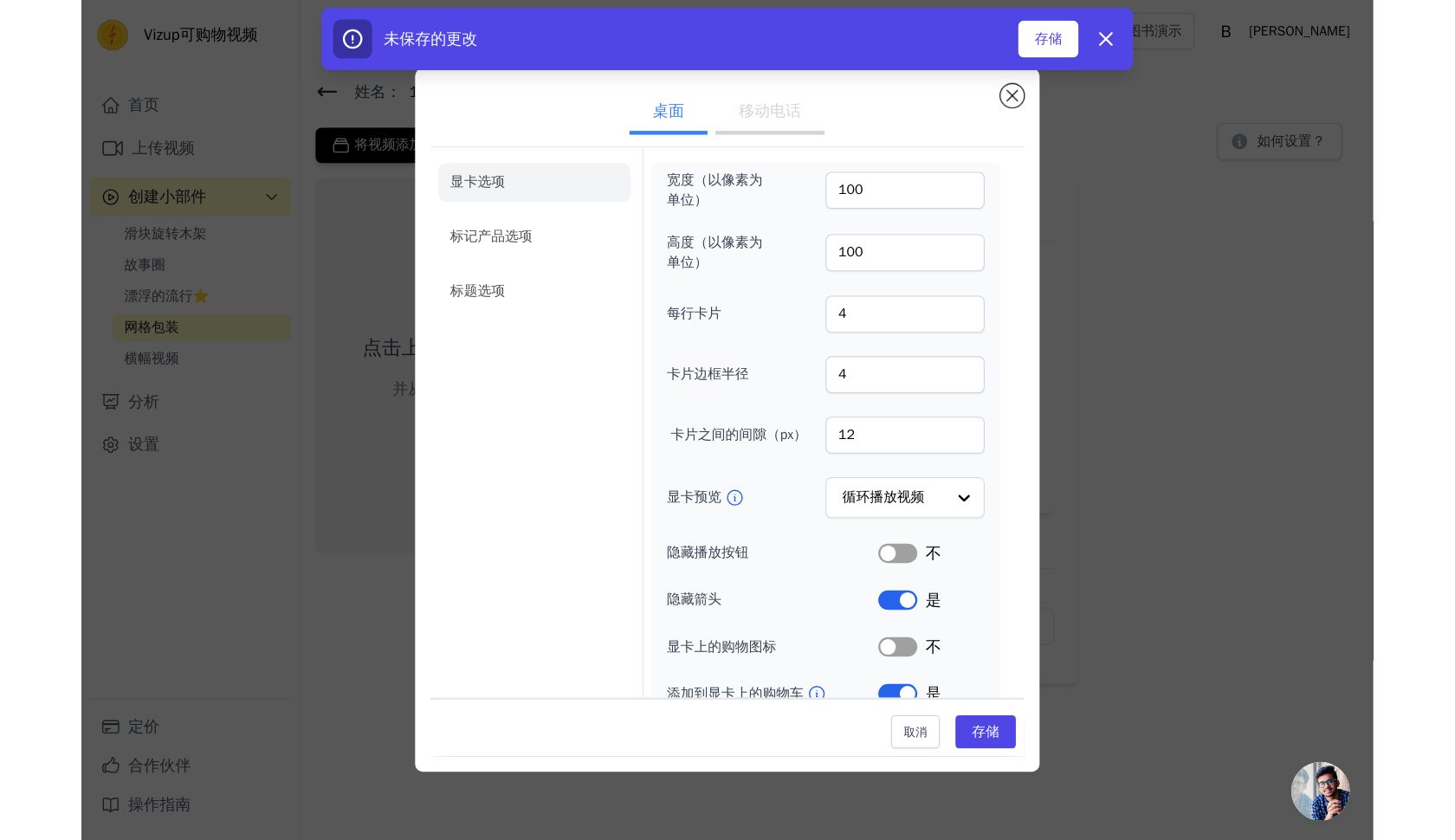 scroll, scrollTop: 21, scrollLeft: 0, axis: vertical 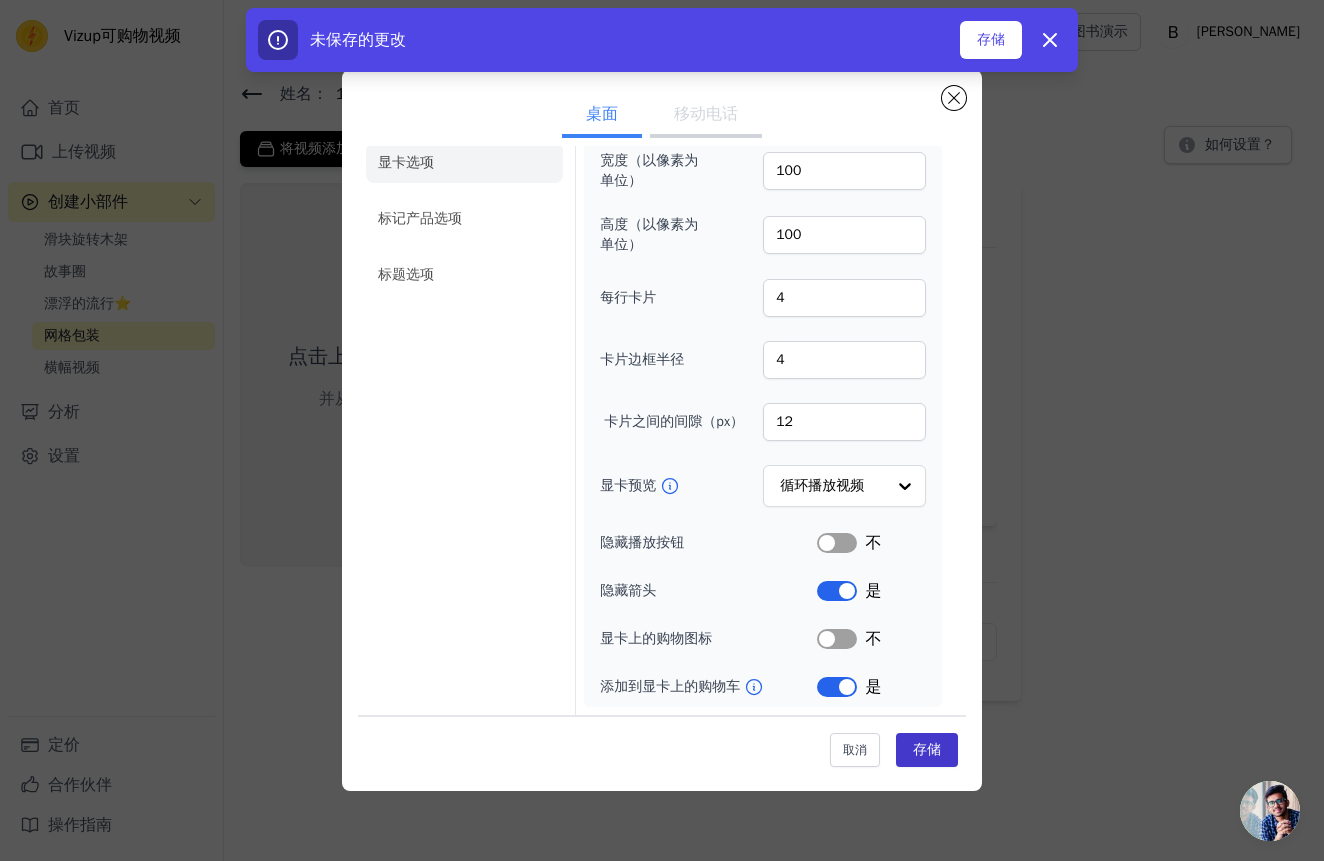click on "存储" at bounding box center [927, 750] 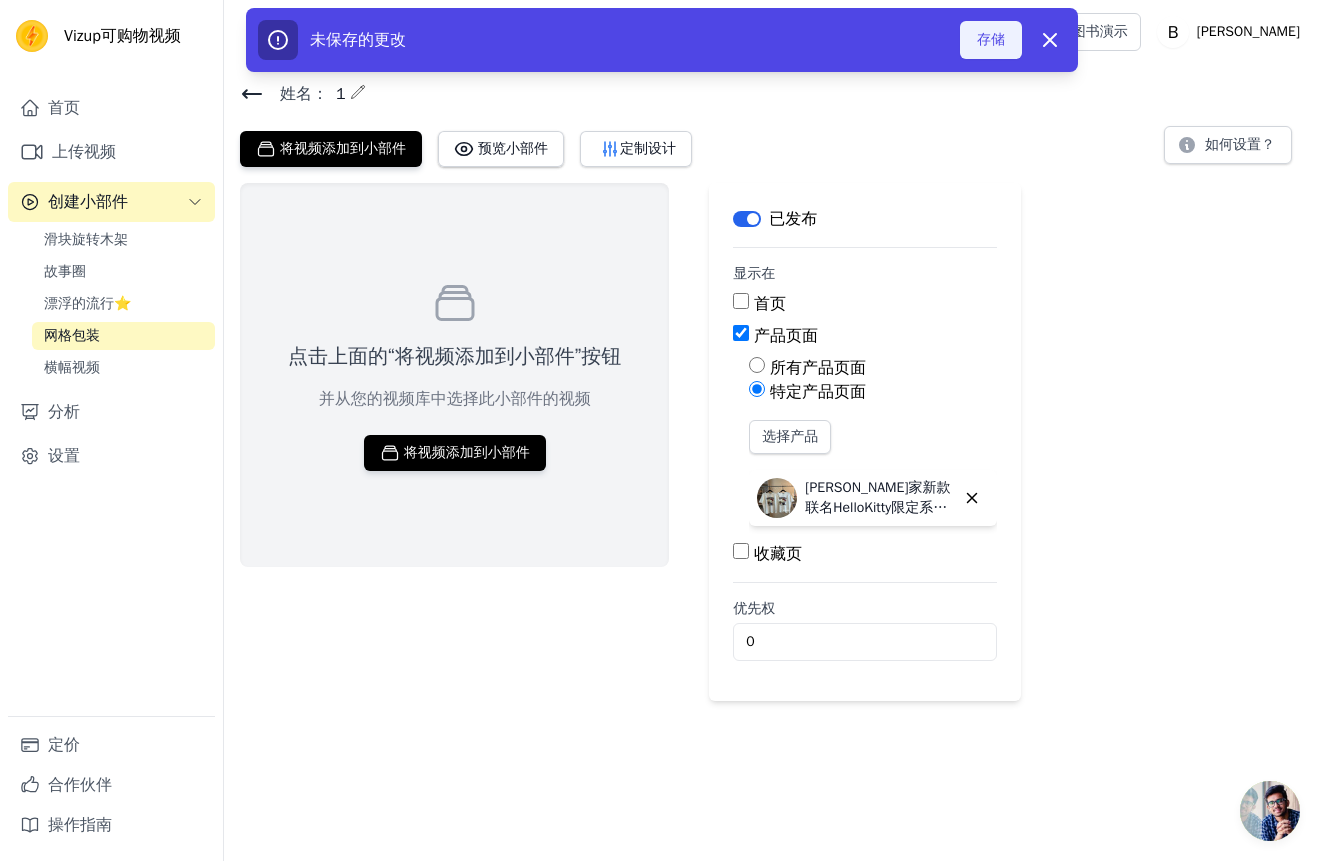 click on "存储" at bounding box center [991, 40] 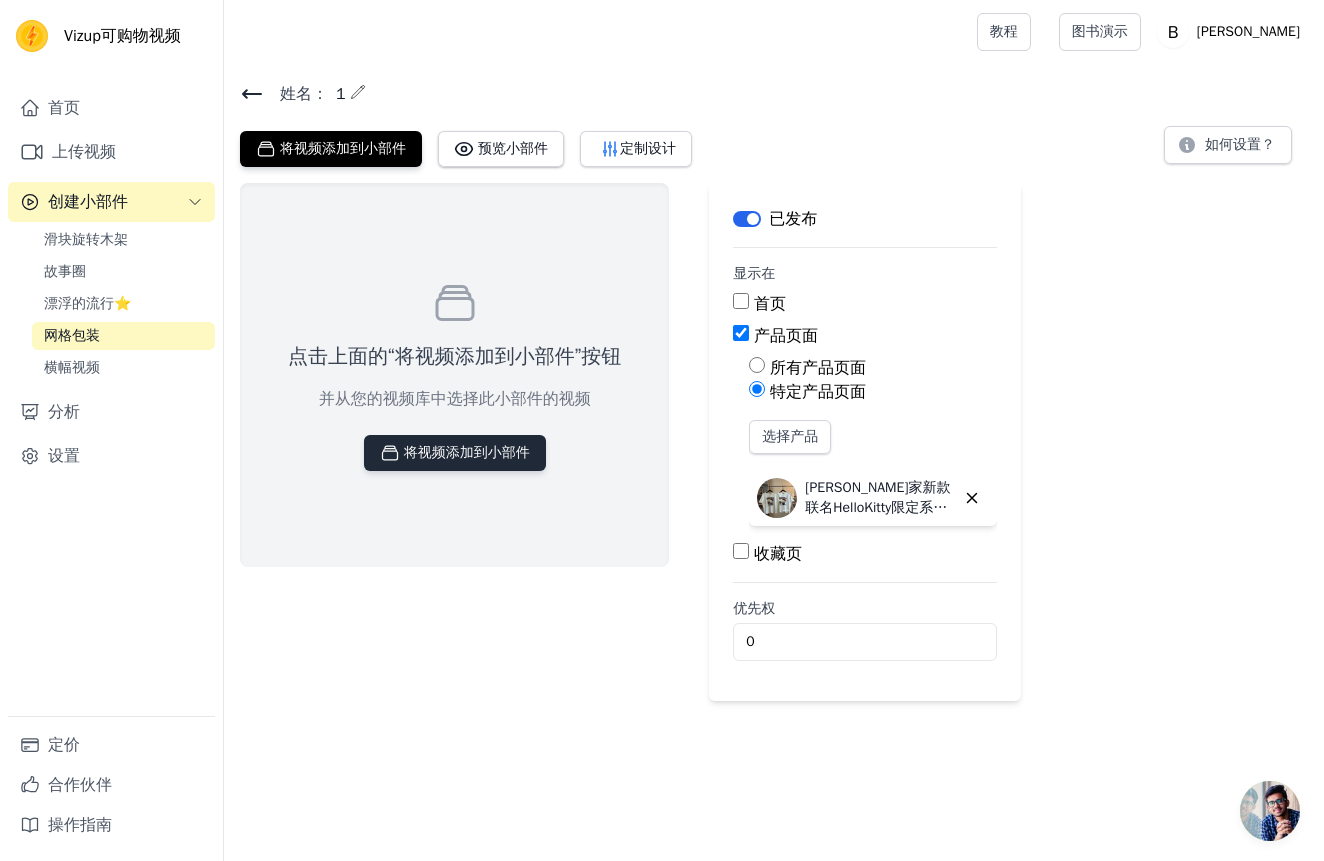 click on "将视频添加到小部件" at bounding box center (455, 453) 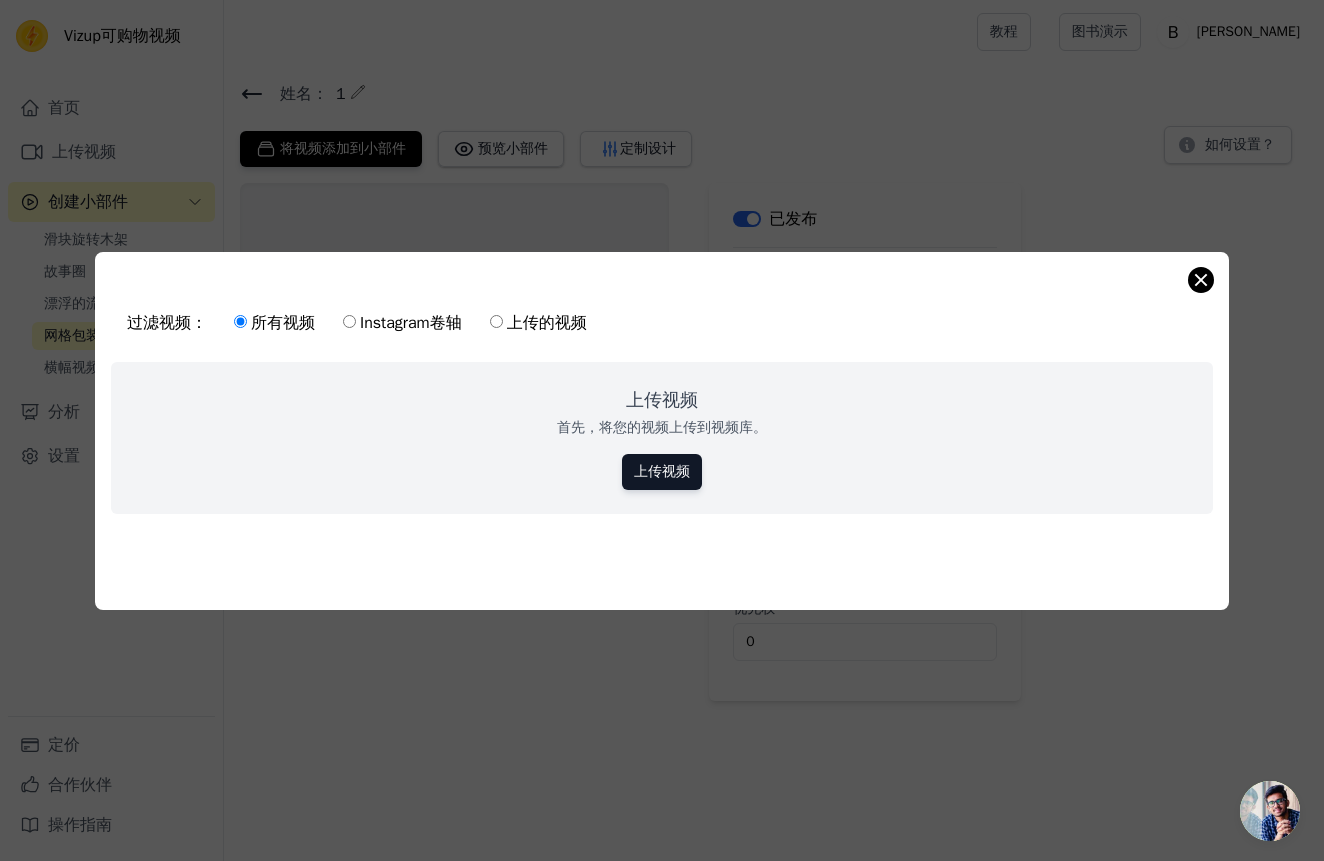 click at bounding box center (1201, 280) 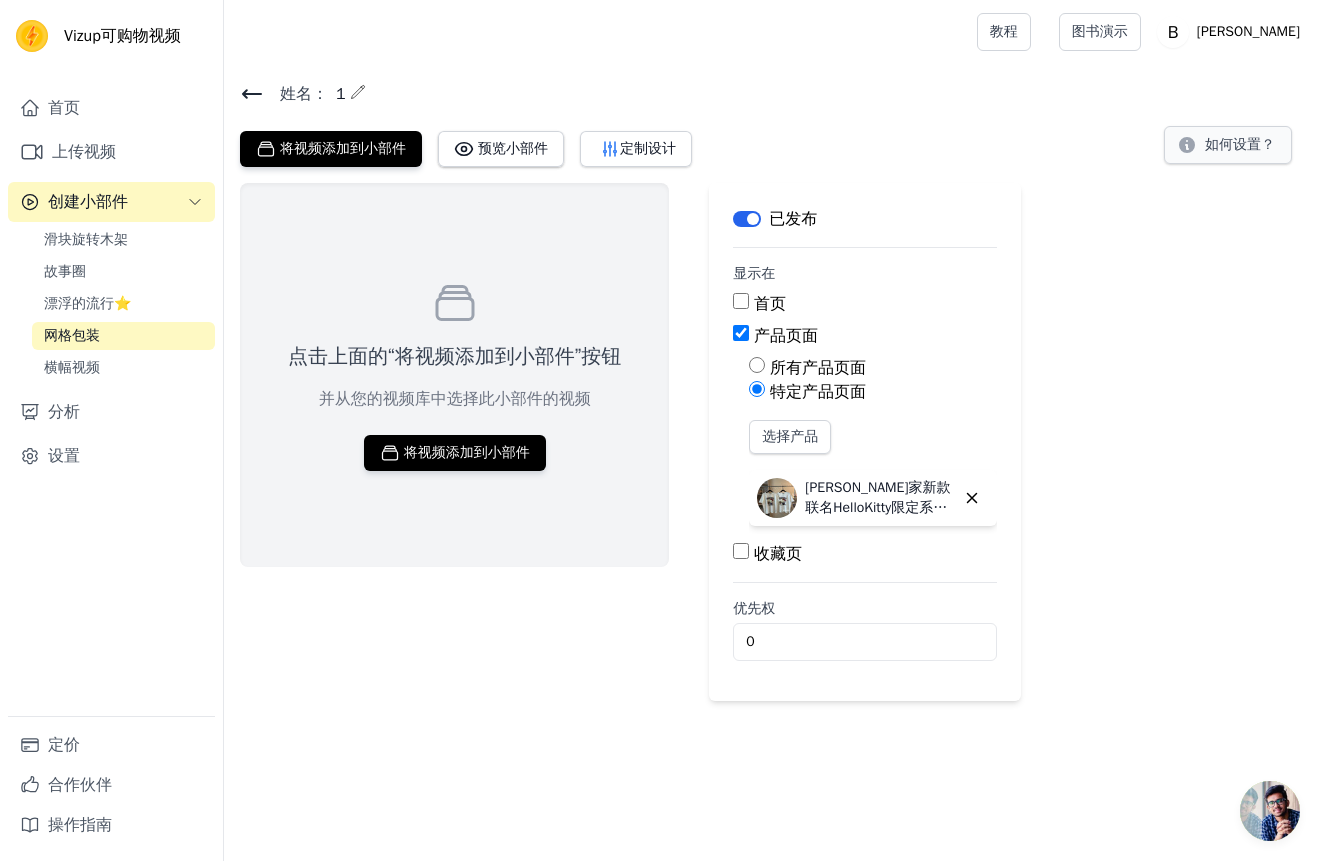 click on "如何设置？" at bounding box center (1228, 145) 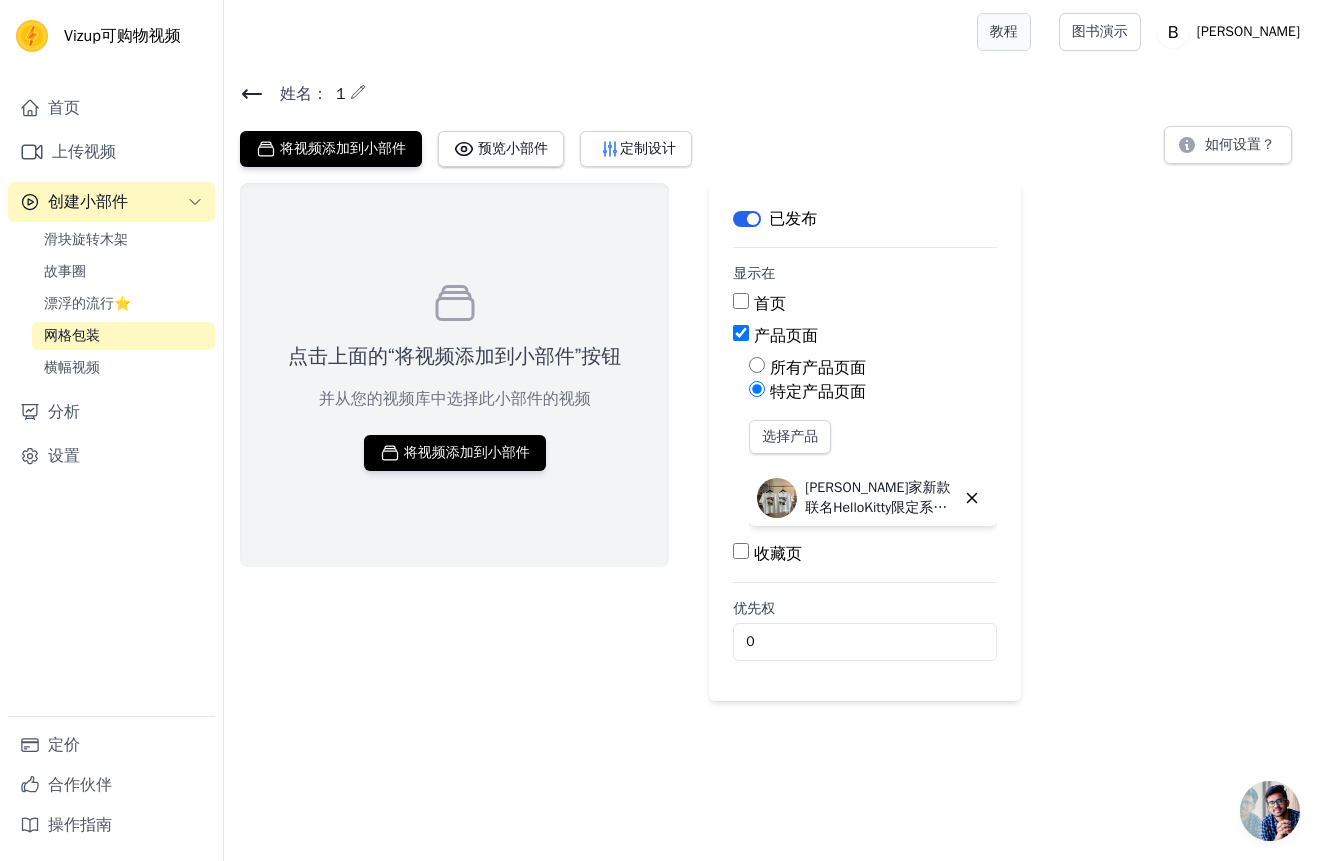 click on "教程" at bounding box center (1004, 32) 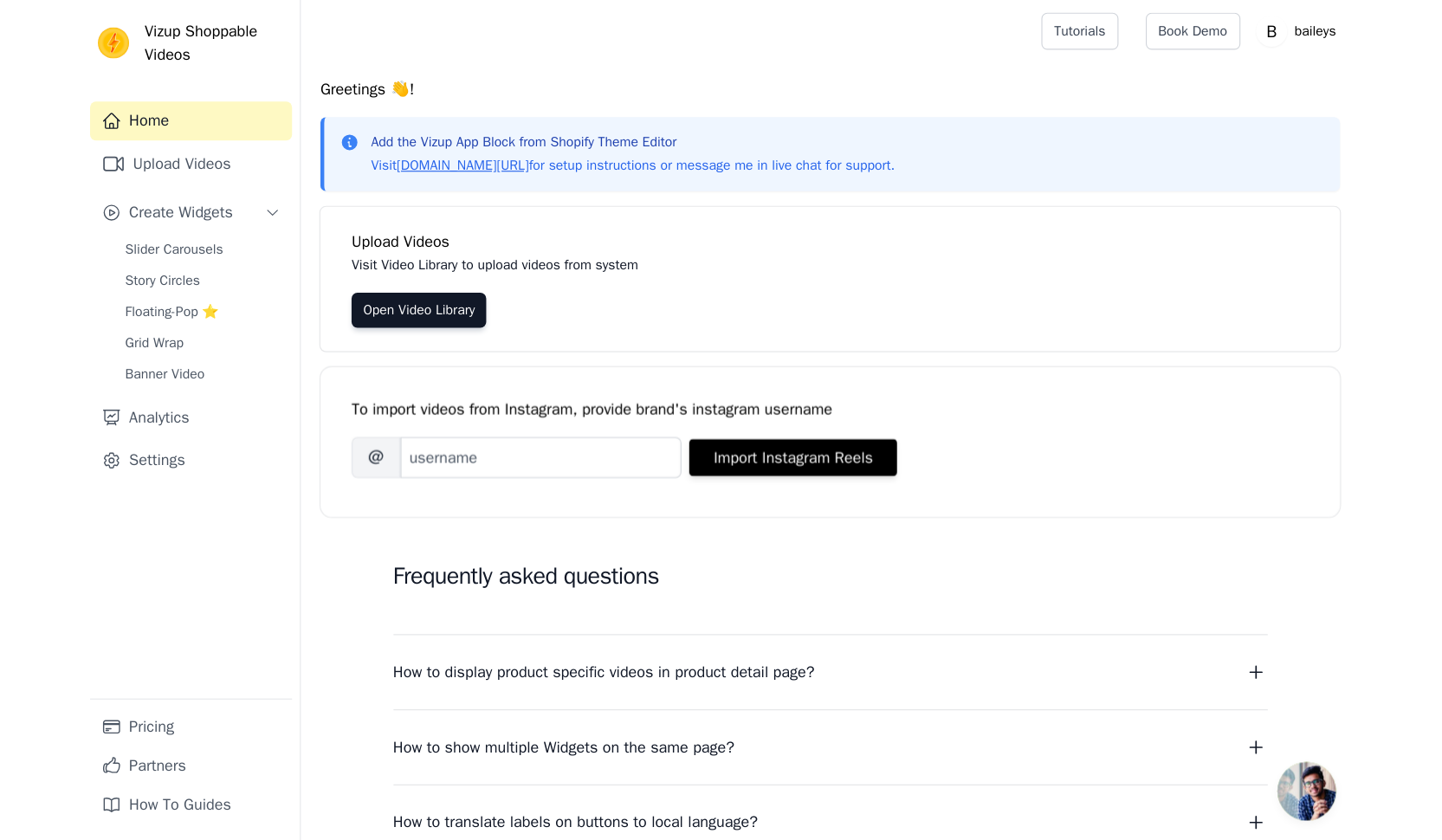 scroll, scrollTop: 0, scrollLeft: 0, axis: both 